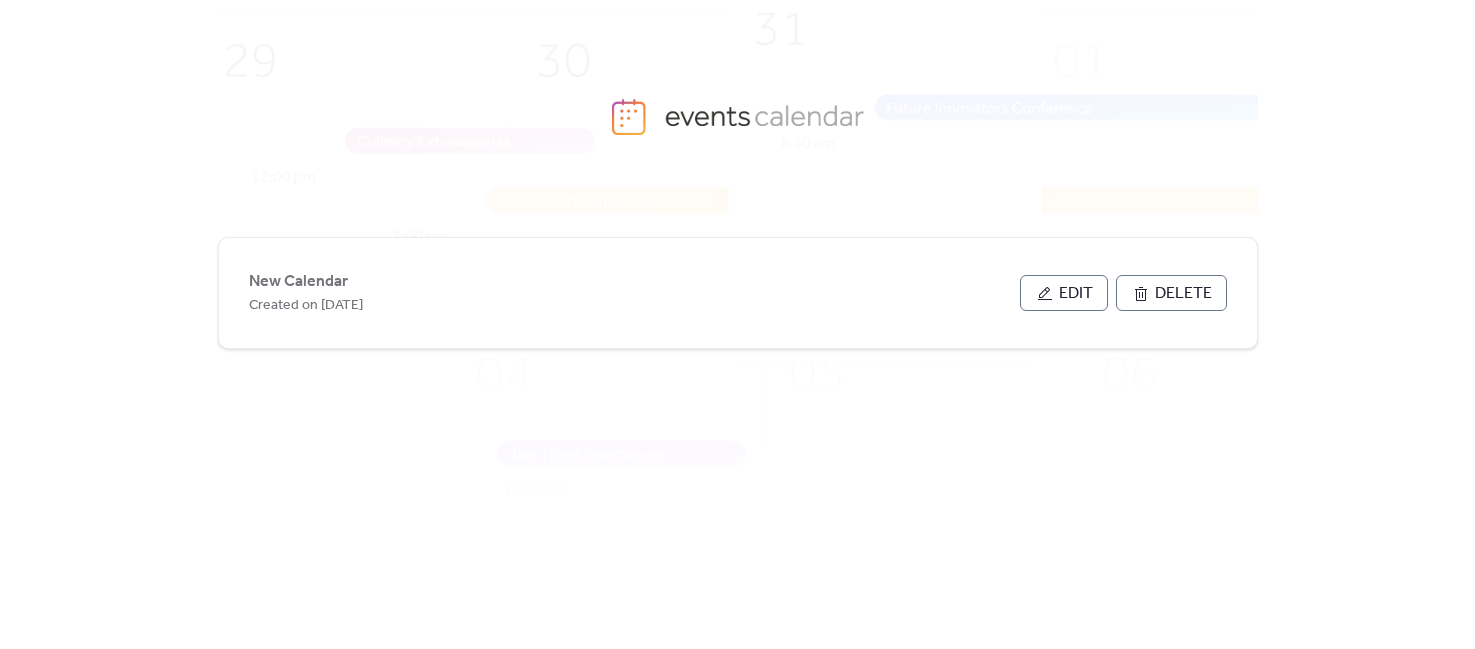 scroll, scrollTop: 0, scrollLeft: 0, axis: both 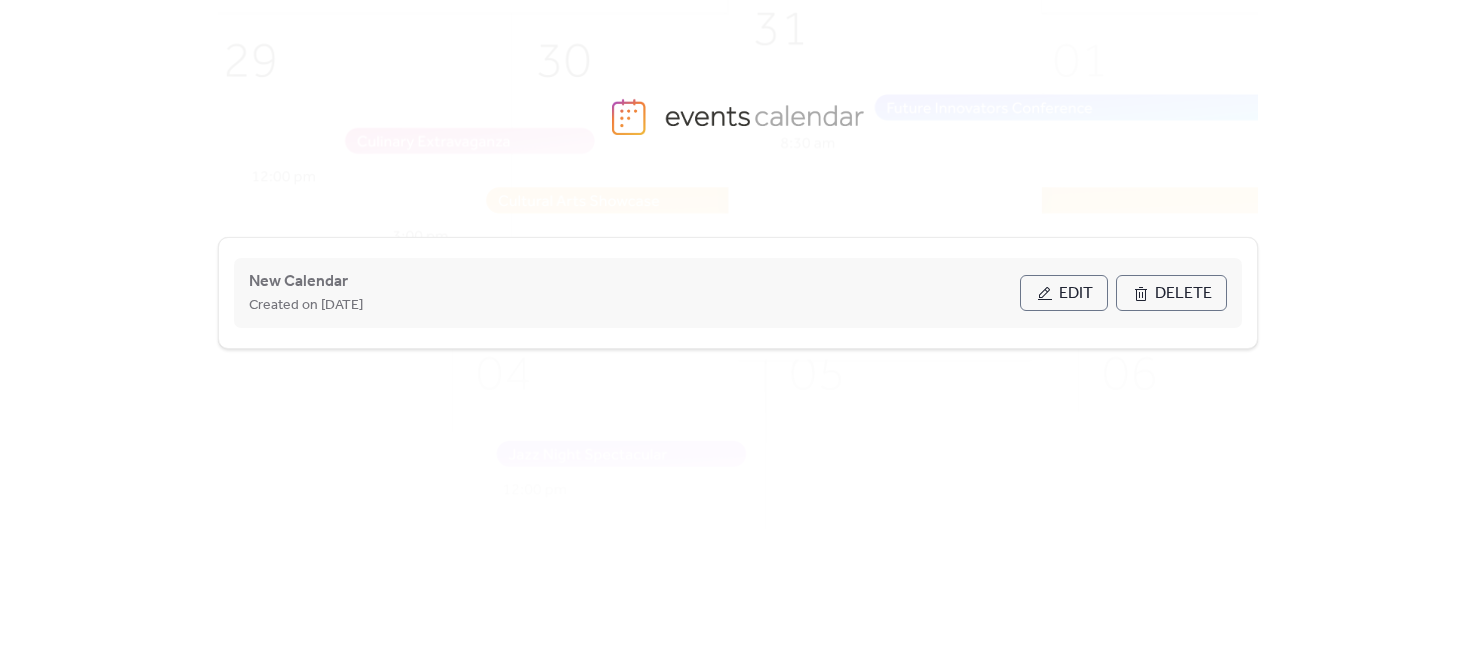 click on "Edit" at bounding box center (1064, 293) 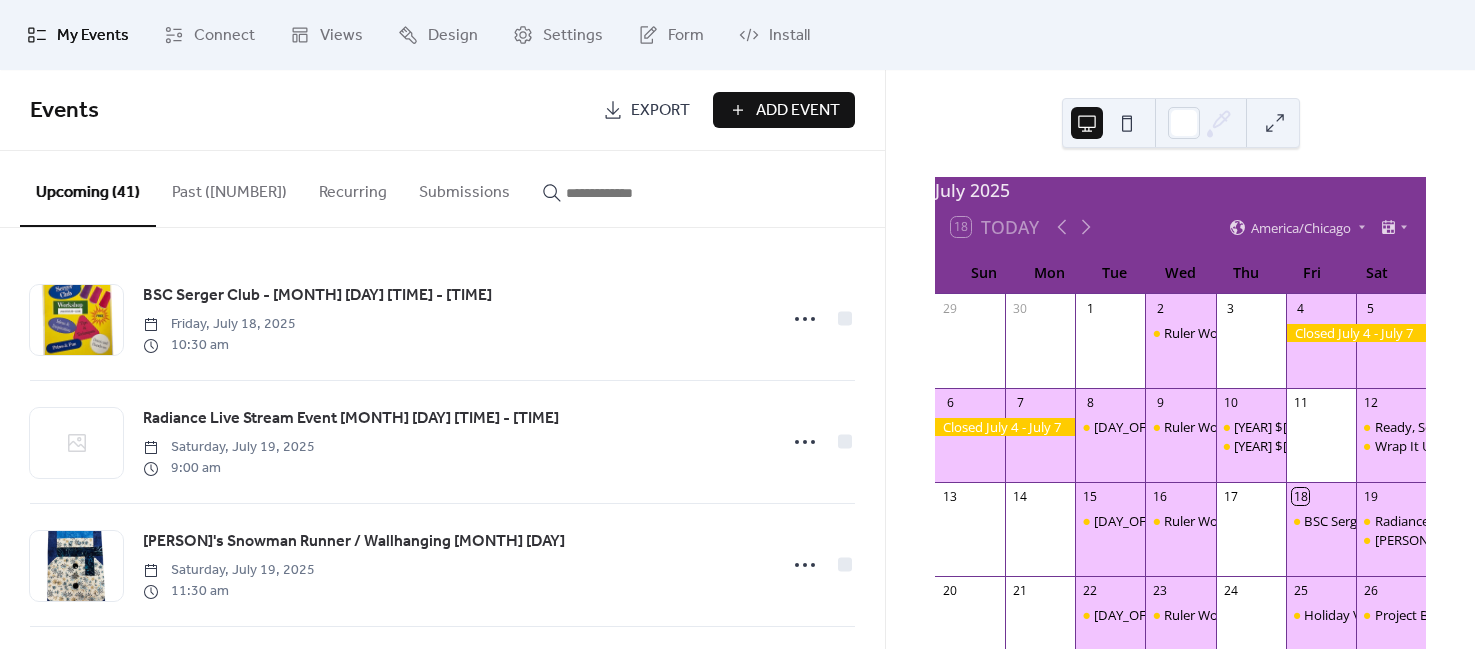 click at bounding box center [626, 193] 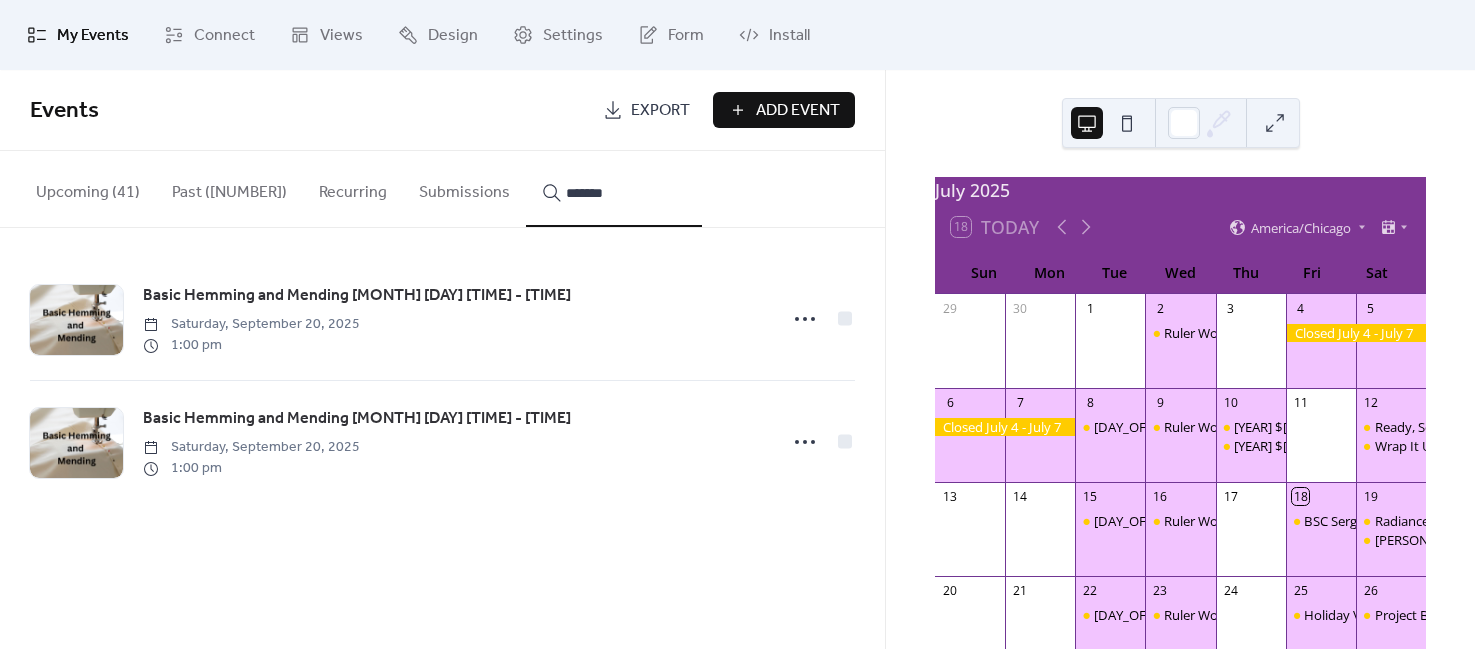click on "Basic Hemming and Mending [MONTH] [DAY] [TIME] - [TIME] [DAY_OF_WEEK], [MONTH] [DAY], [YEAR] [TIME] pm" at bounding box center [442, 442] 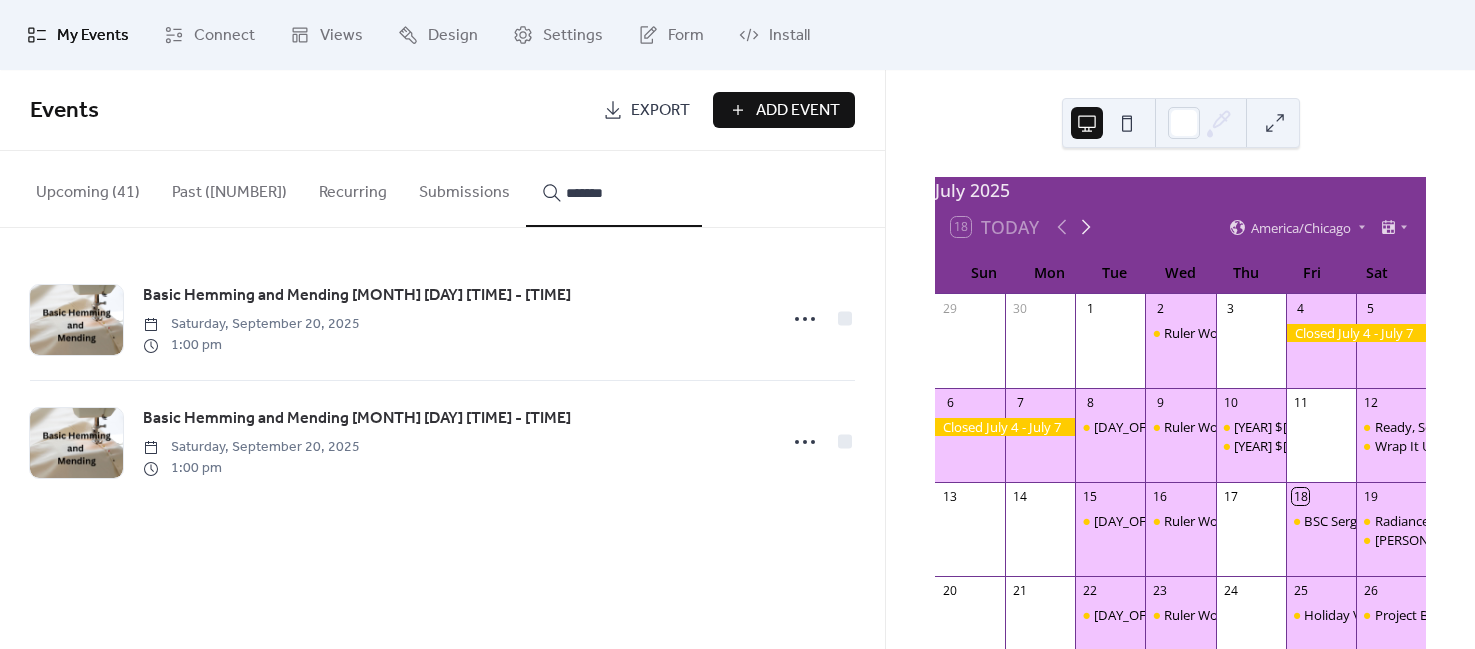 click 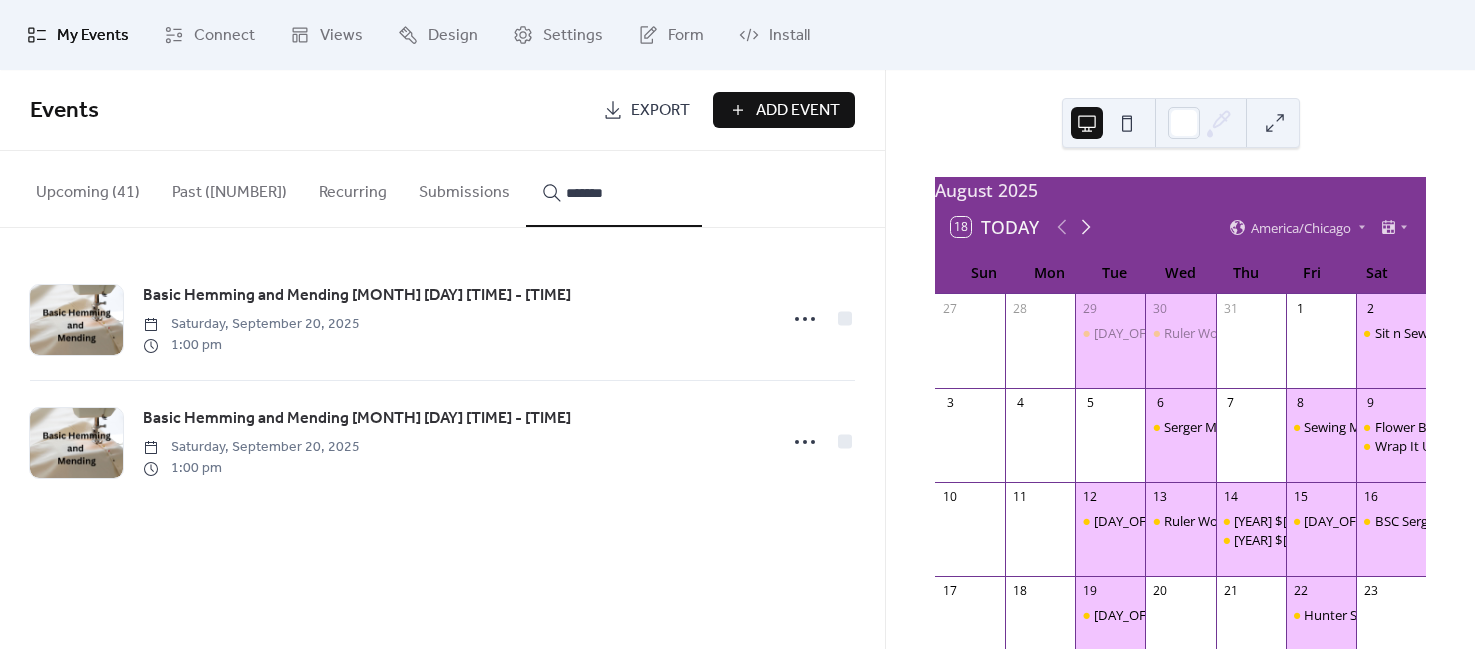 click 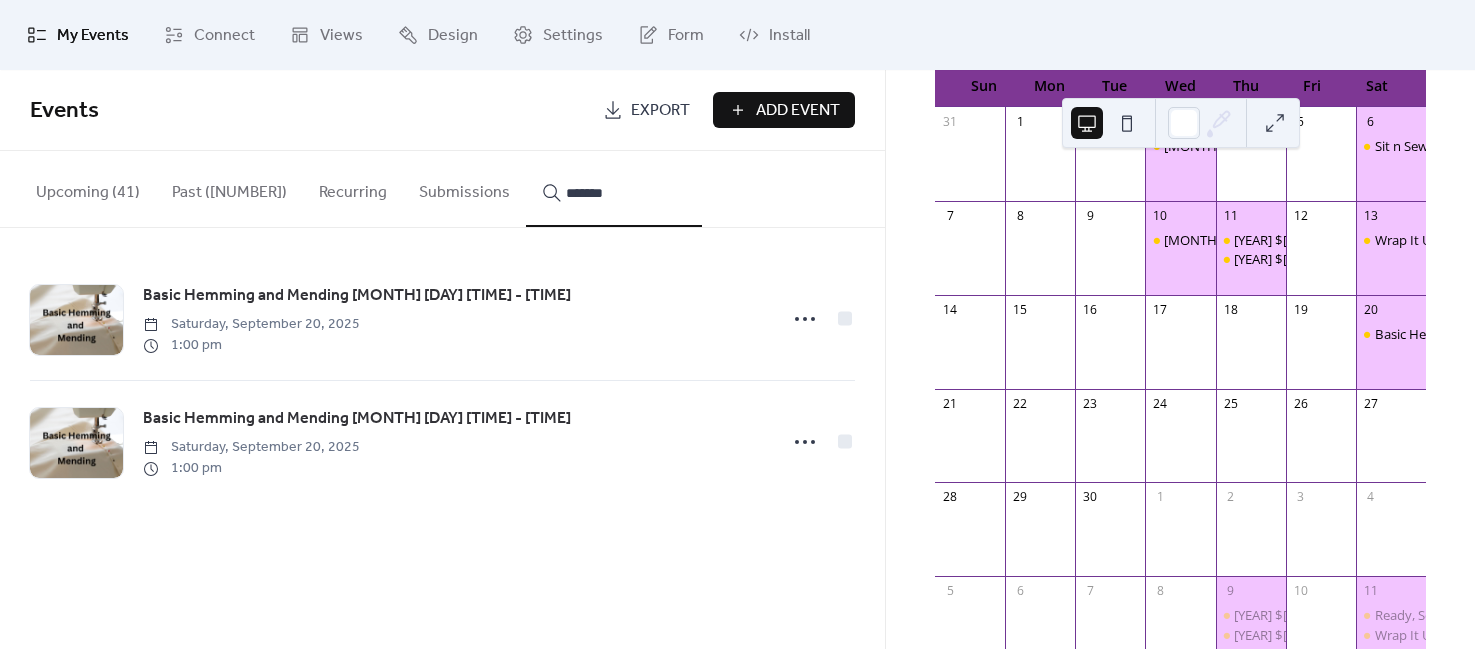 scroll, scrollTop: 250, scrollLeft: 0, axis: vertical 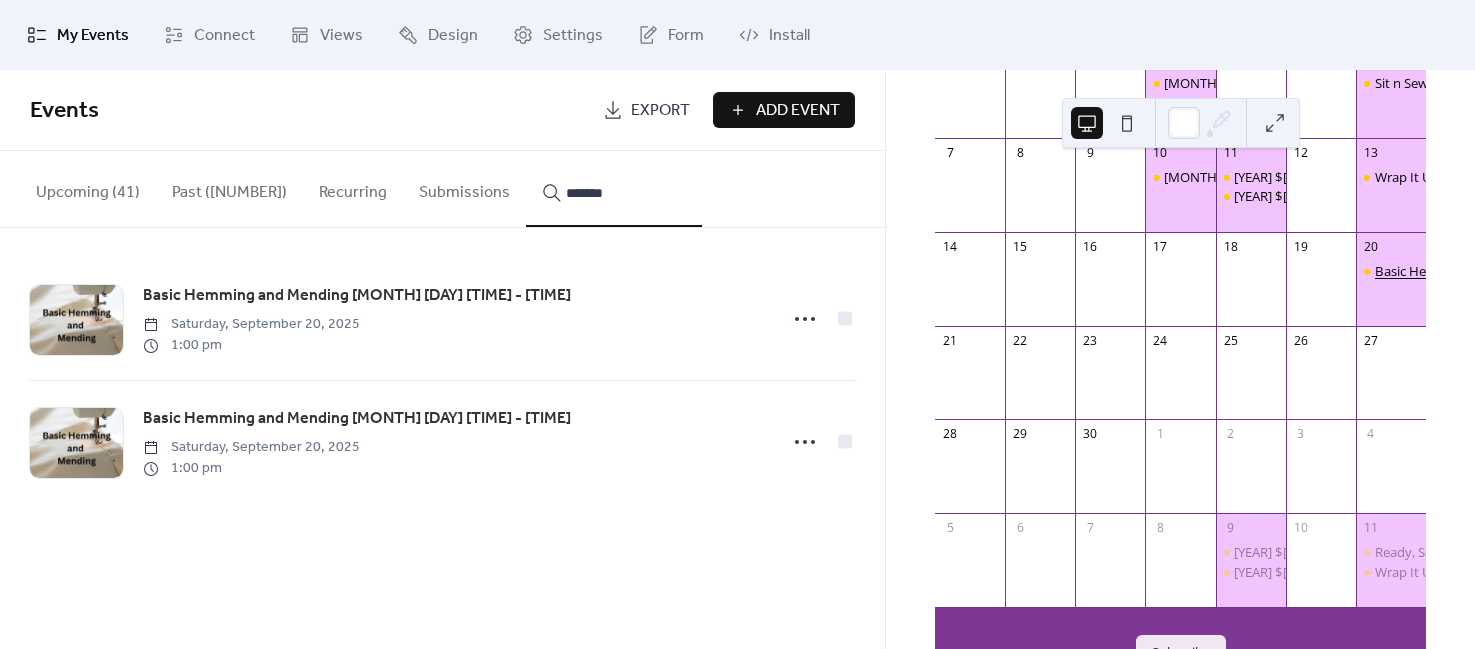 click on "Basic Hemming and Mending [MONTH] [DAY] [TIME] - [TIME]" at bounding box center (1555, 271) 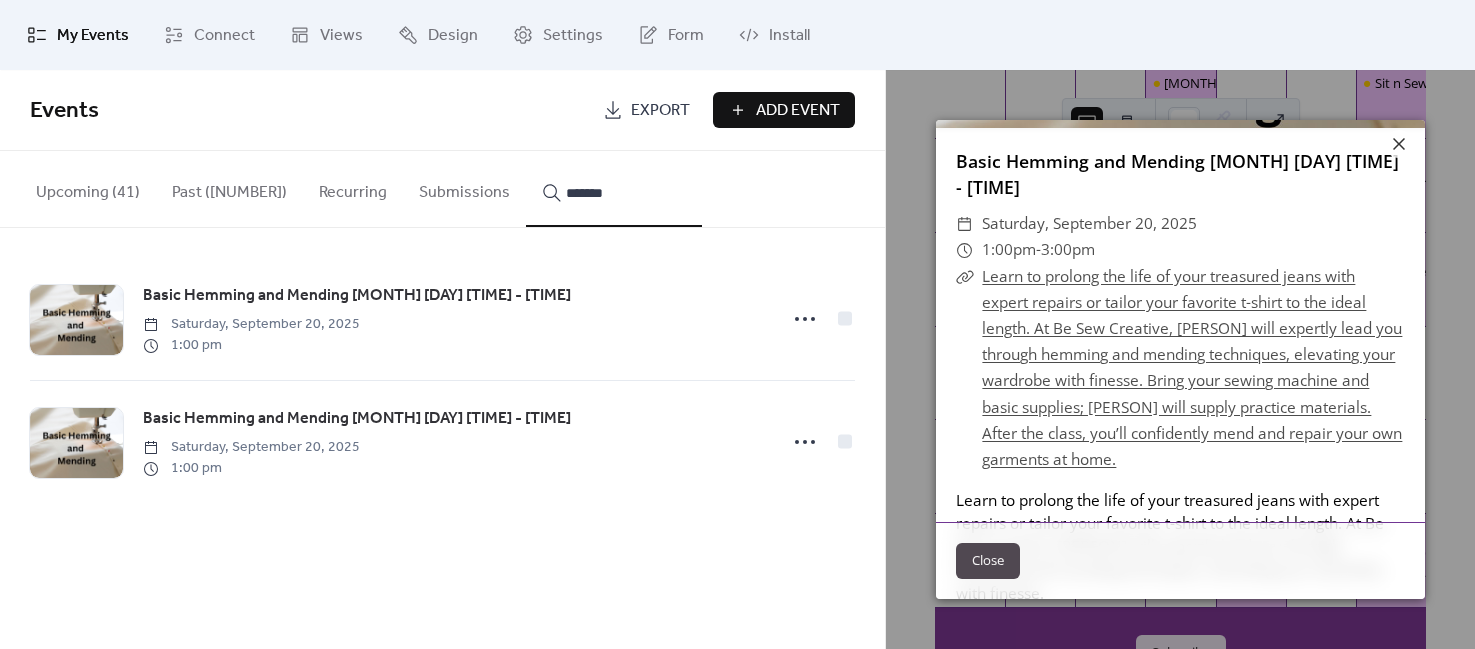 scroll, scrollTop: 277, scrollLeft: 0, axis: vertical 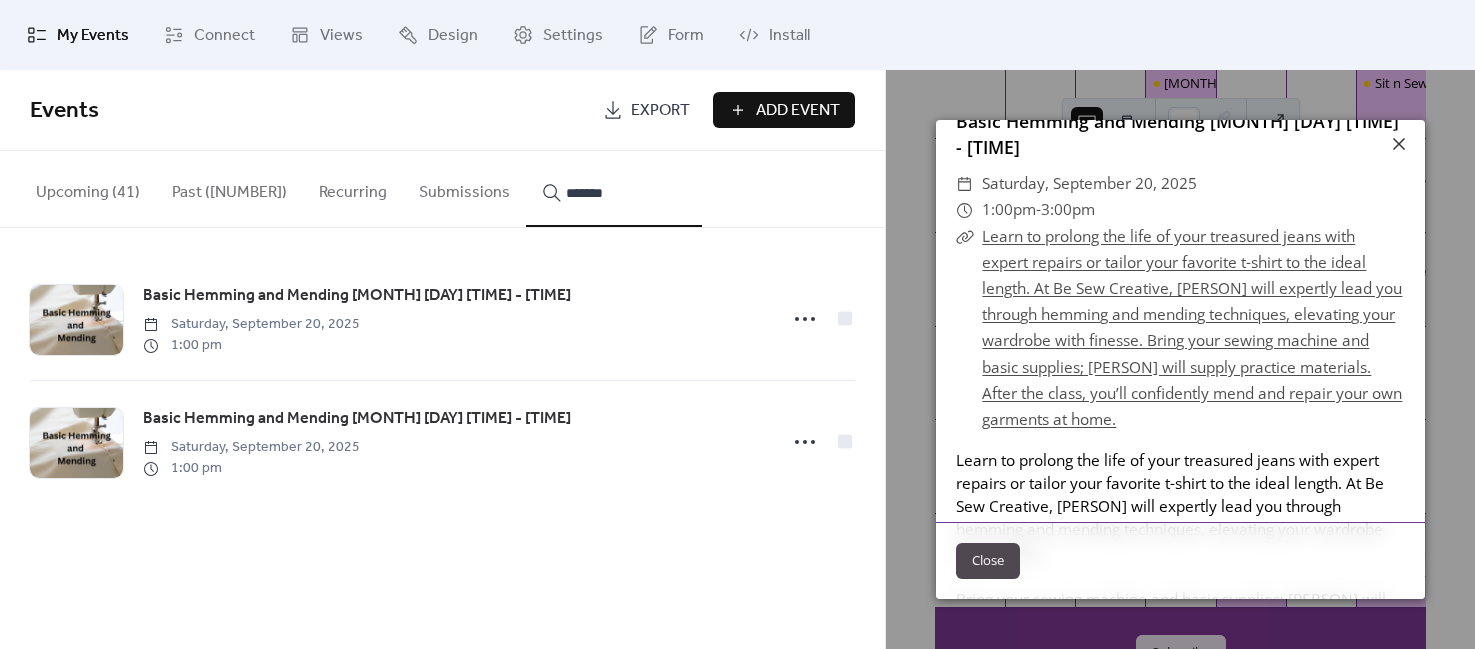 click on "Basic Hemming and Mending [MONTH] [DAY] [TIME] - [TIME] [DAY_OF_WEEK], [MONTH] [DAY], [YEAR] [TIME] pm Basic Hemming and Mending [MONTH] [DAY] [TIME] - [TIME] [DAY_OF_WEEK], [MONTH] [DAY], [YEAR] [TIME] pm" at bounding box center [442, 380] 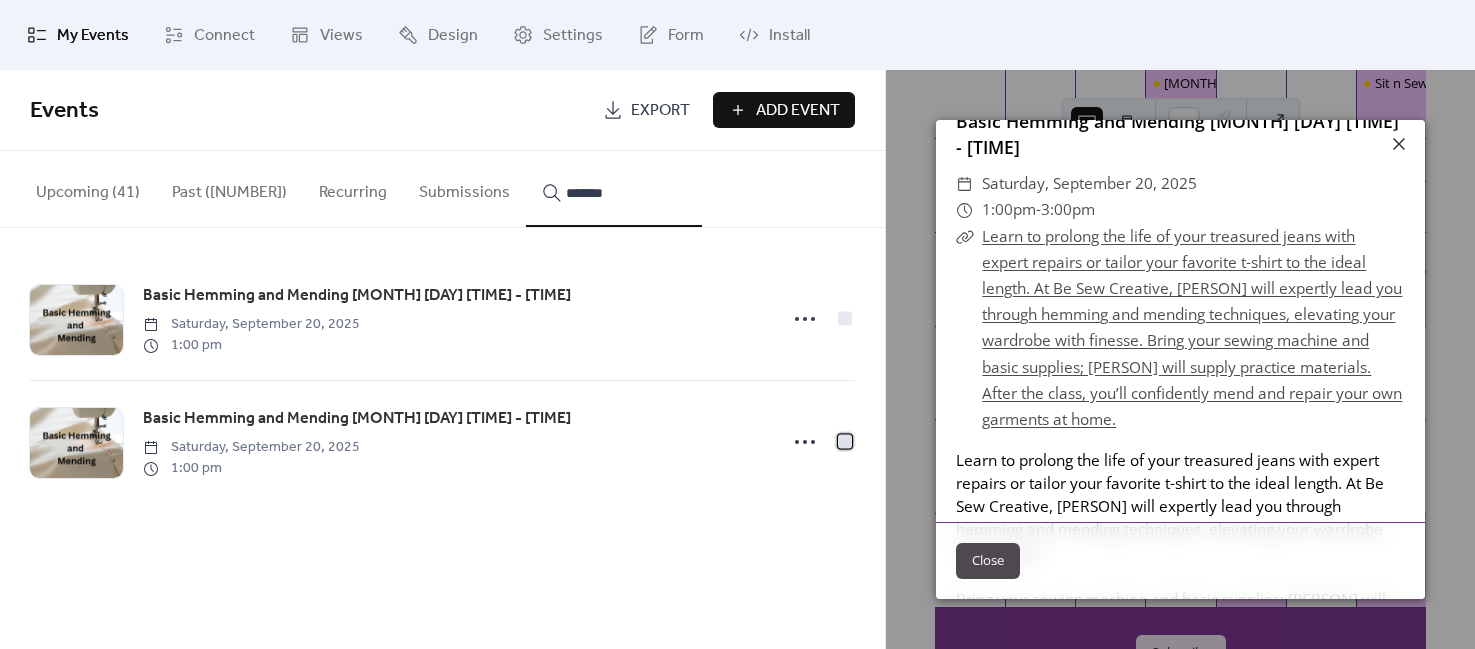 click at bounding box center [845, 441] 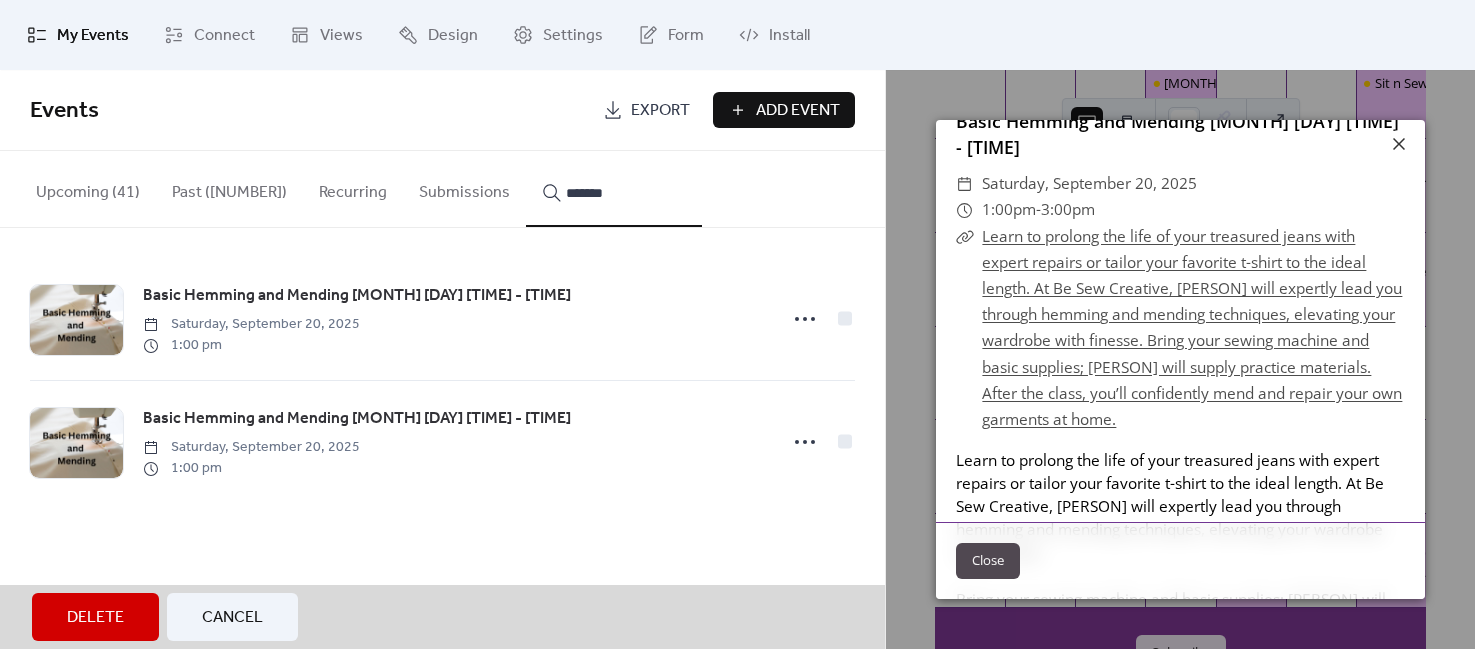 click on "Delete" at bounding box center [95, 618] 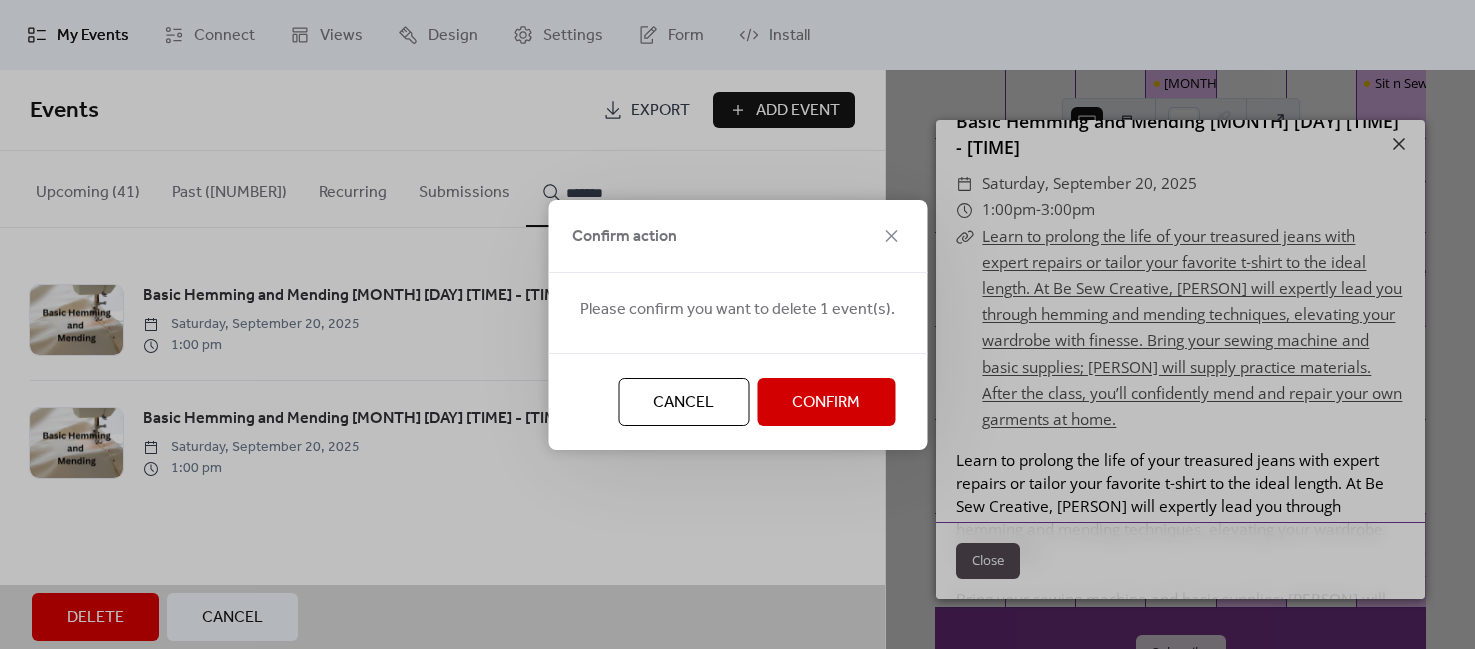 click on "Confirm" at bounding box center [826, 402] 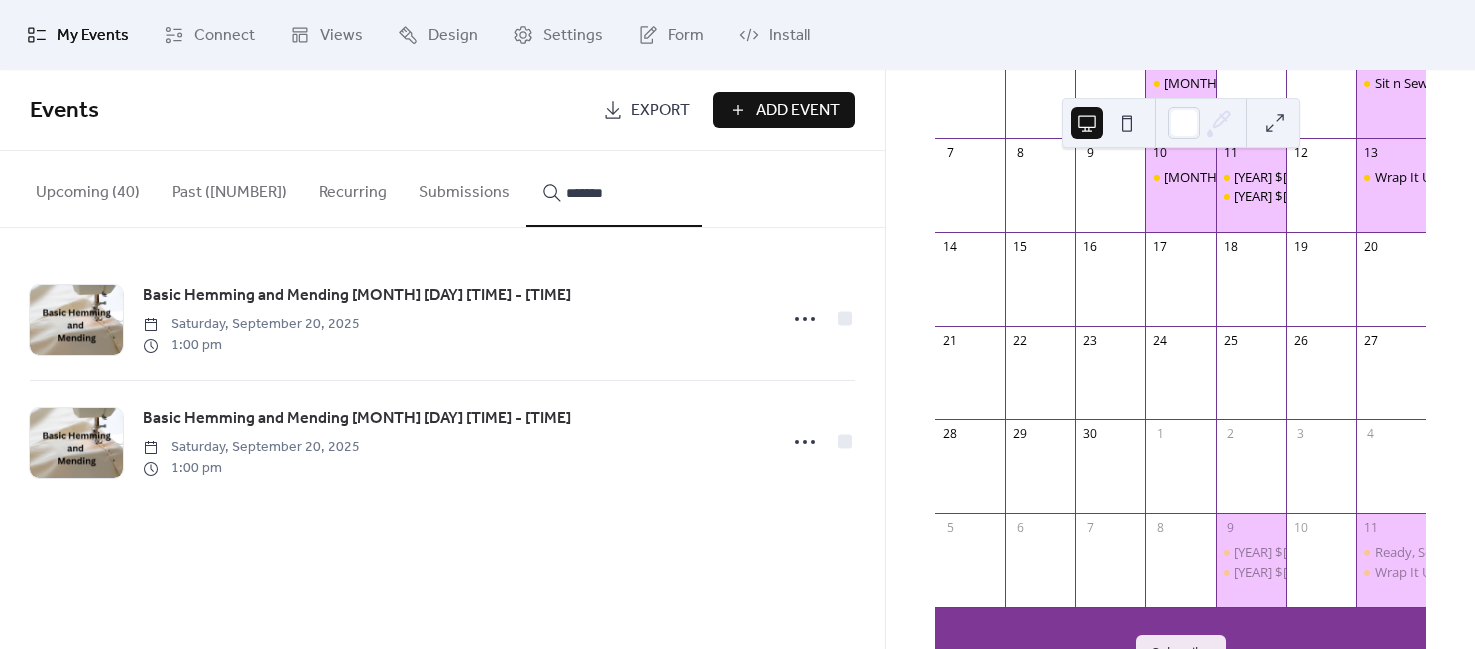 click on "Upcoming (40)" at bounding box center (88, 188) 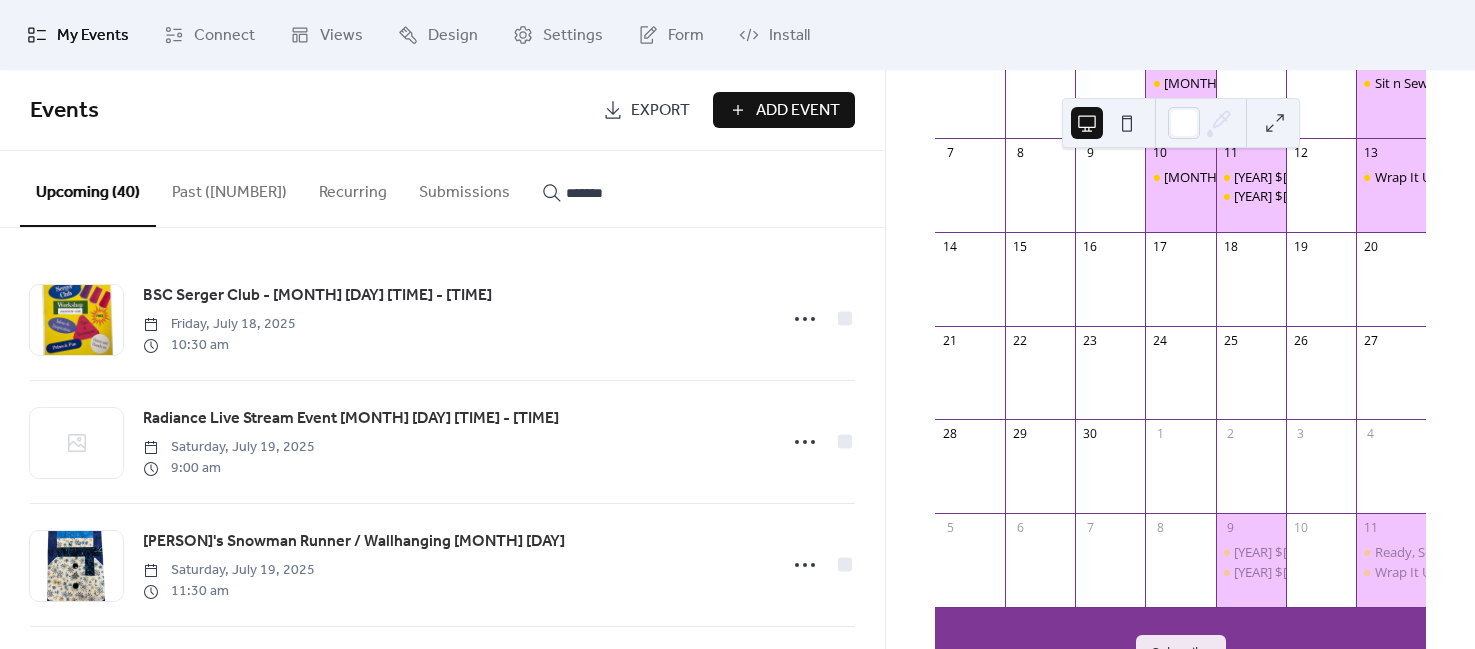 click on "*******" at bounding box center (626, 193) 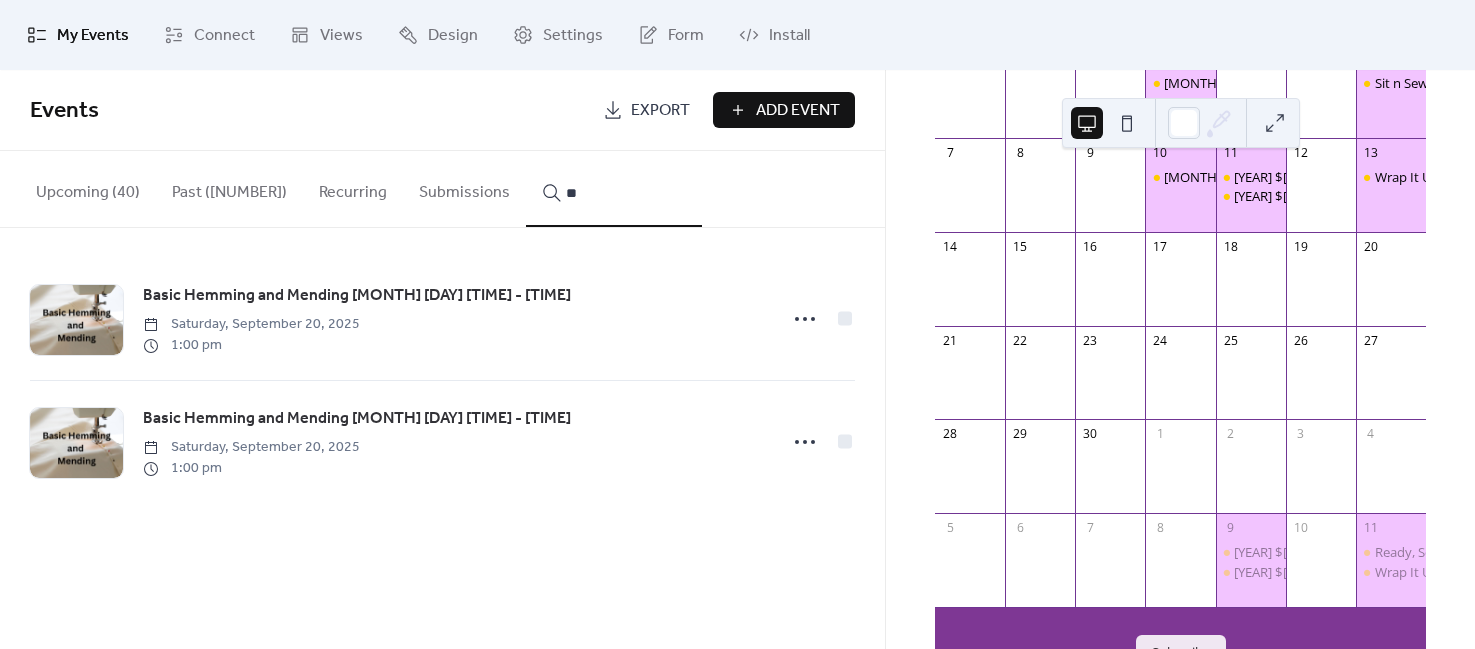 type on "*" 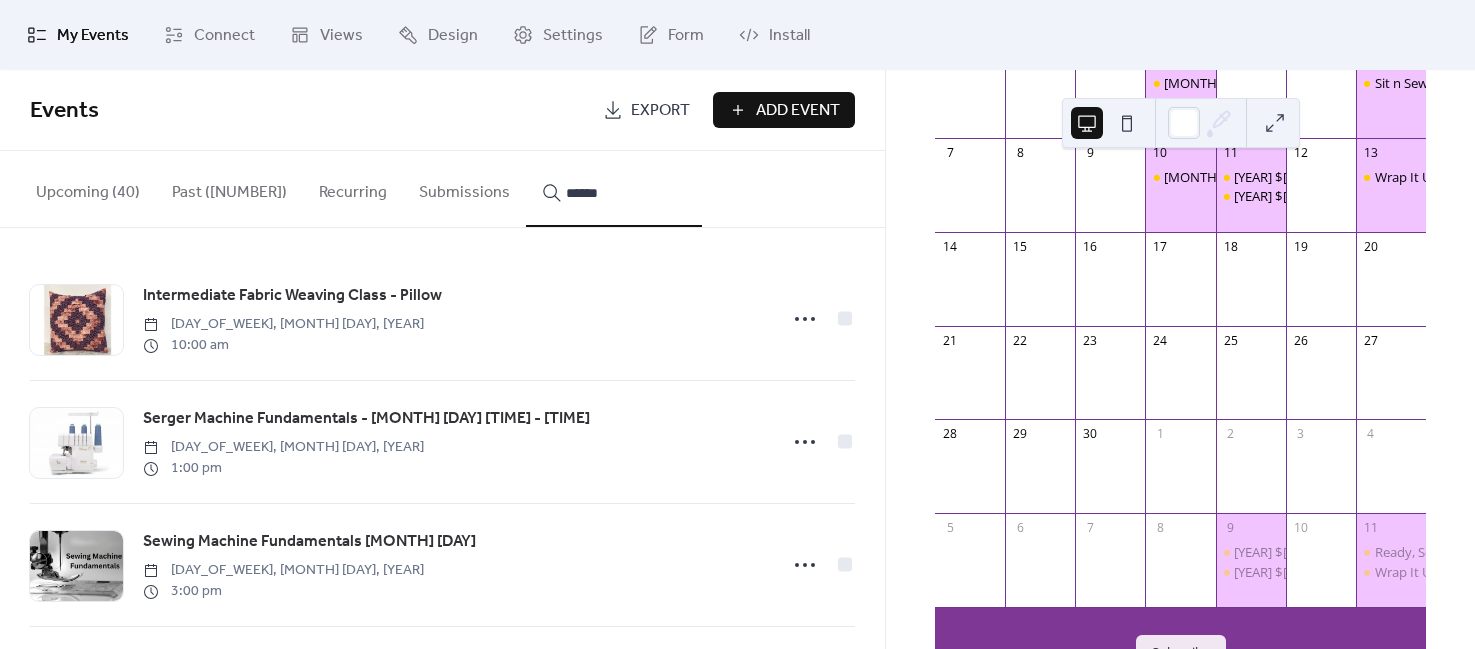 type on "*******" 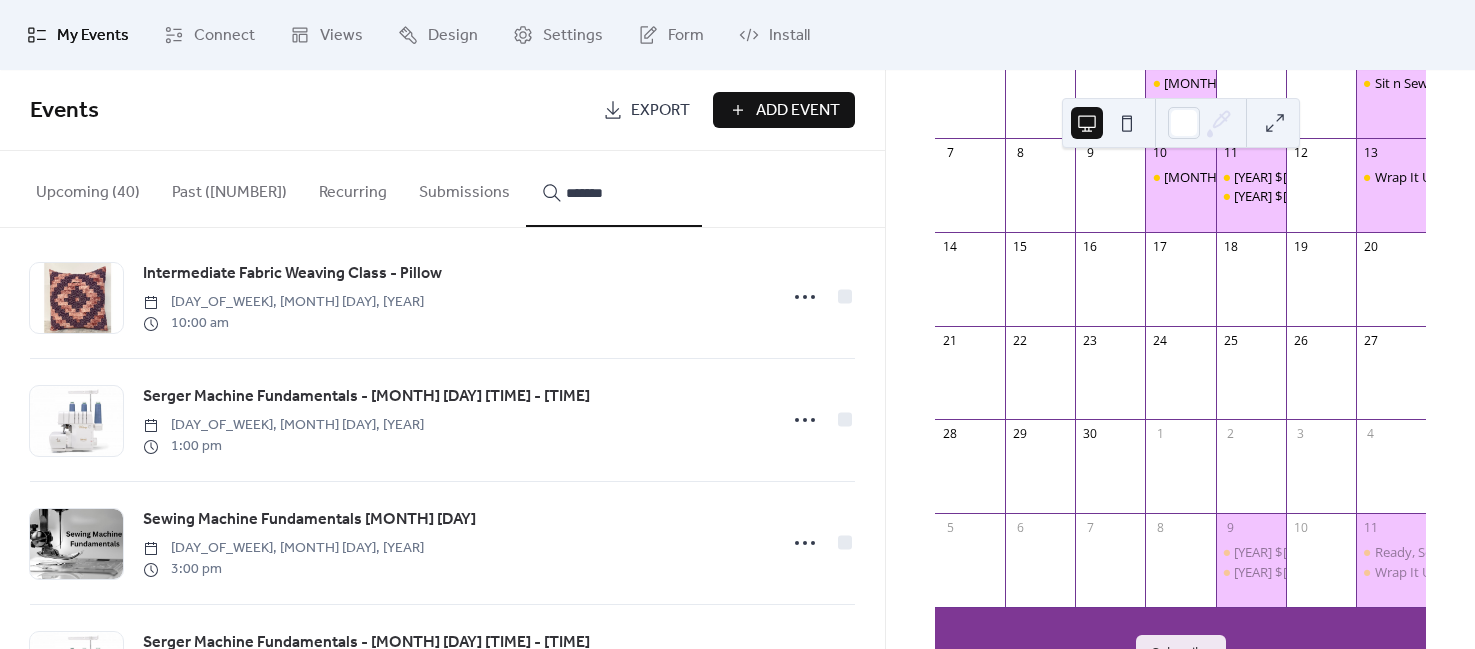 scroll, scrollTop: 0, scrollLeft: 0, axis: both 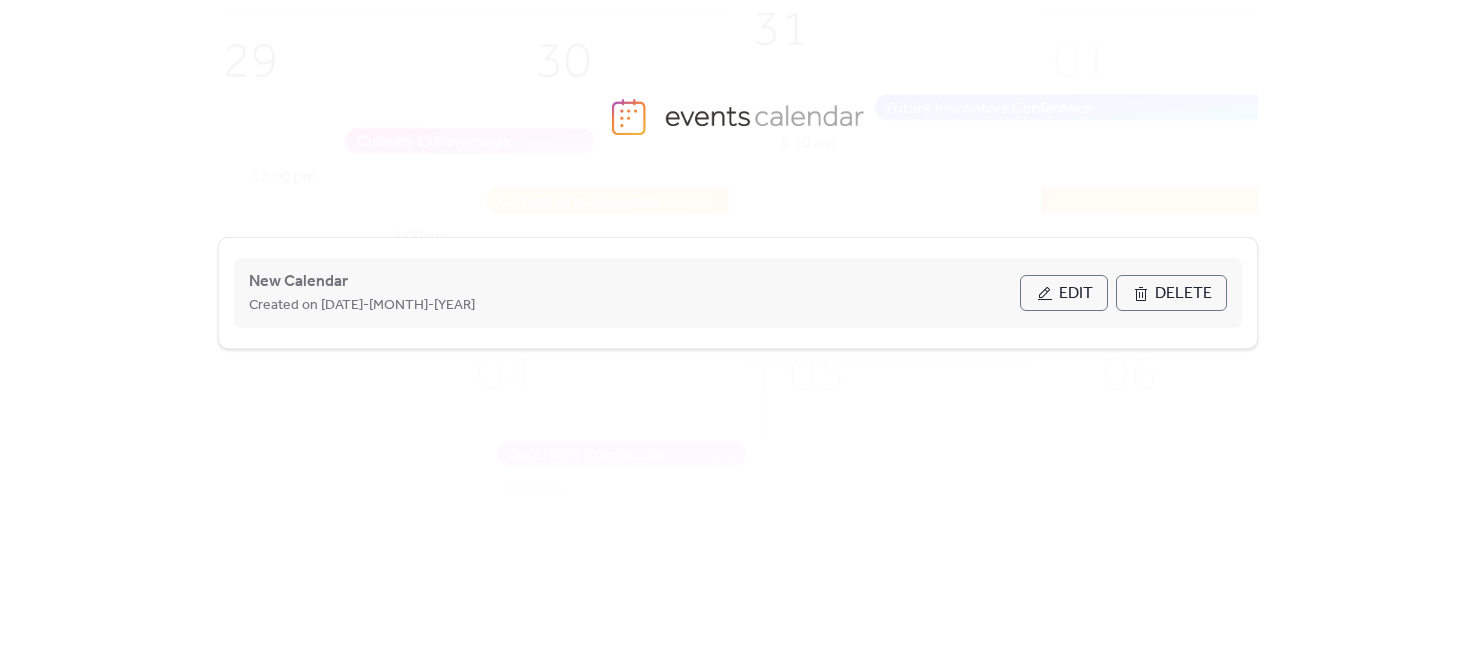 click on "Edit" at bounding box center [1076, 294] 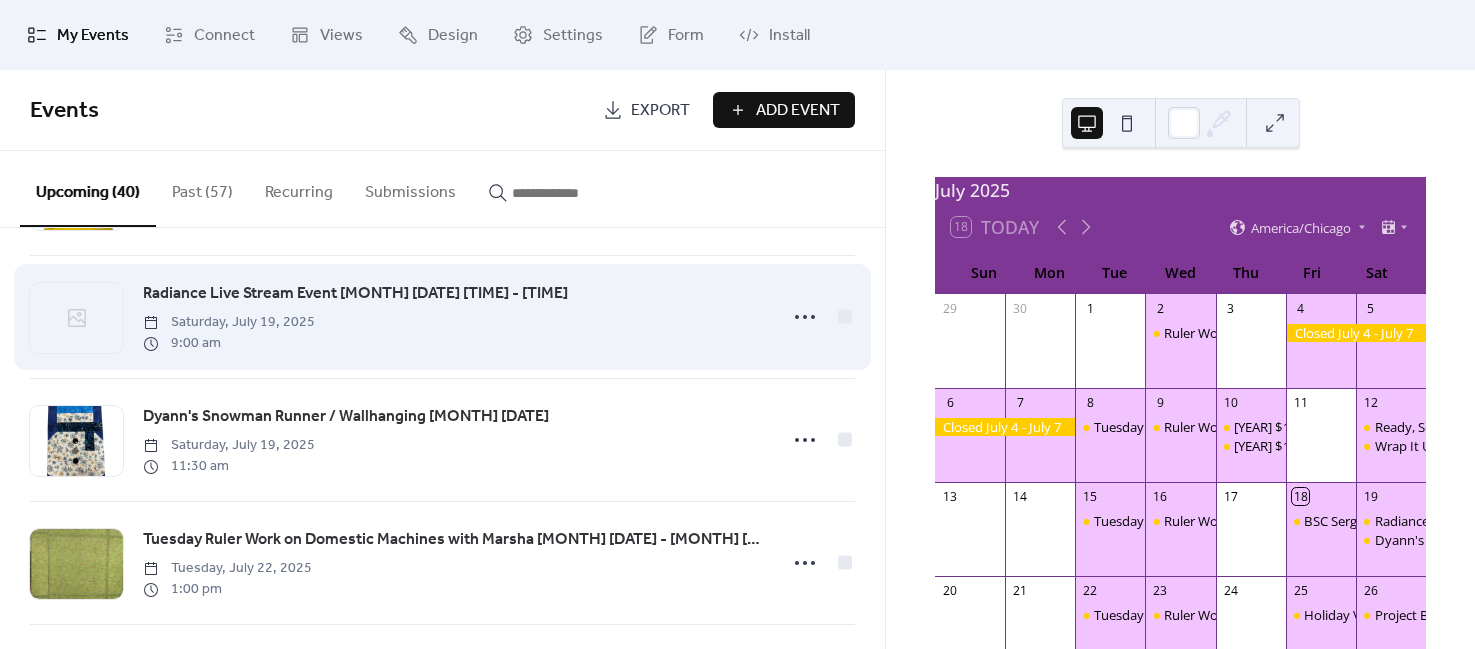 scroll, scrollTop: 0, scrollLeft: 0, axis: both 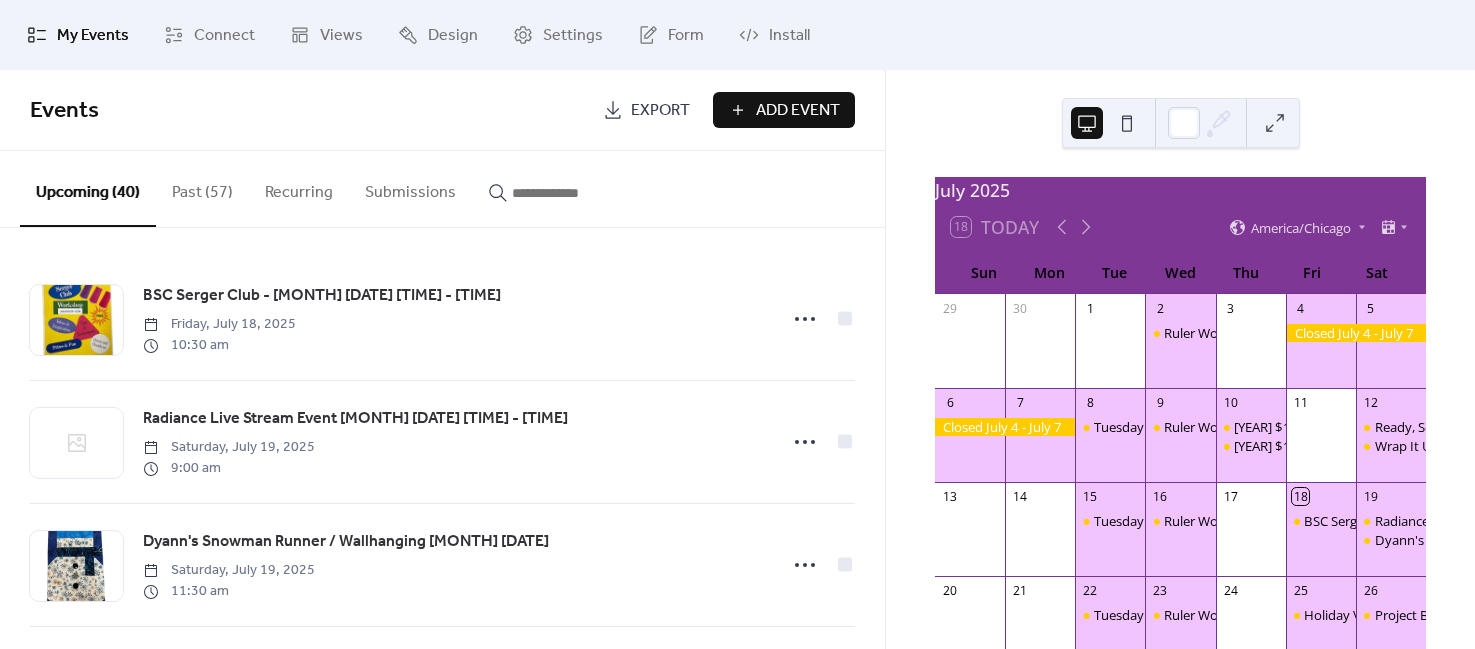 click at bounding box center [572, 193] 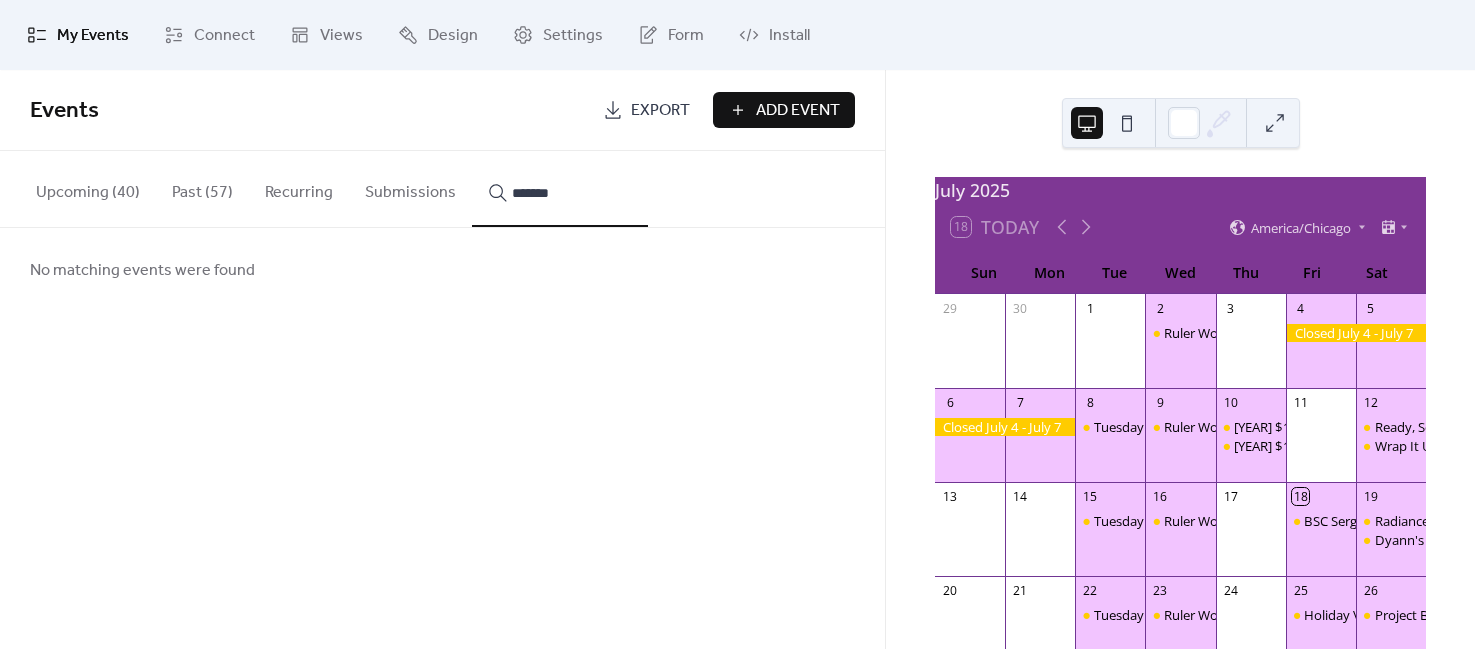 type on "*******" 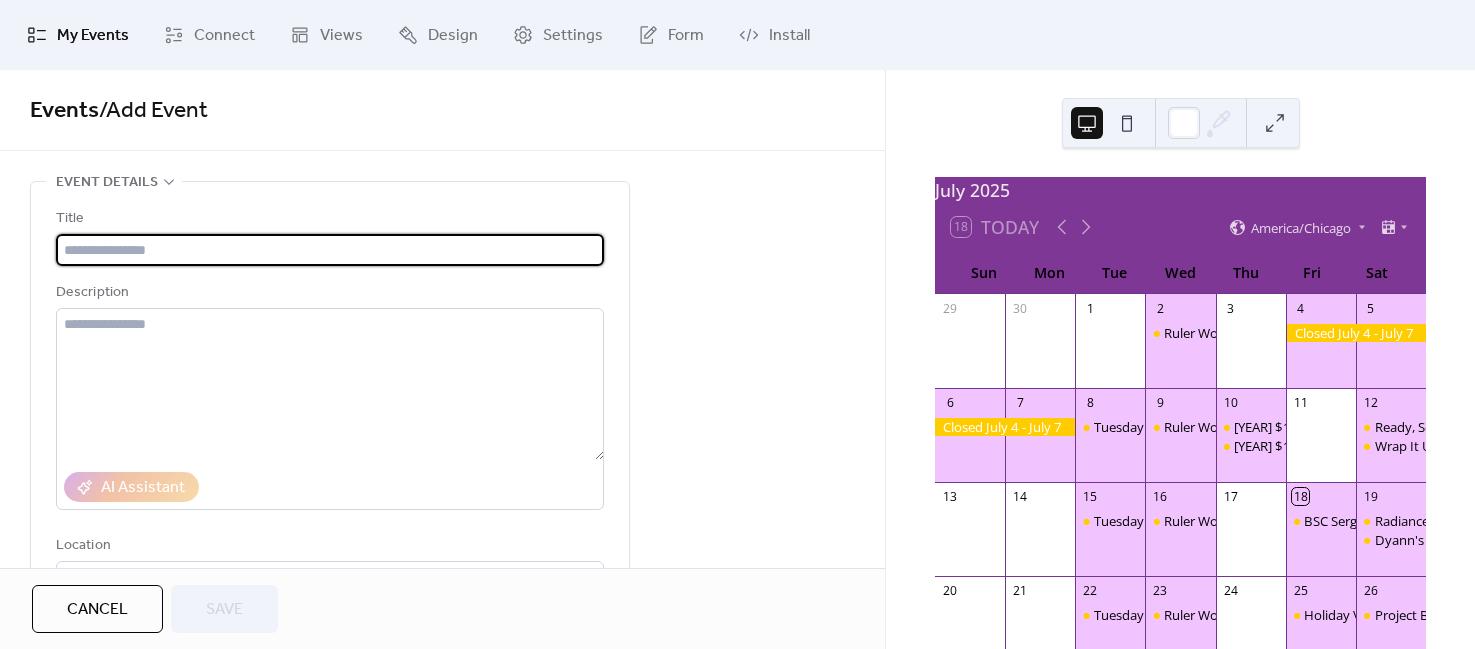 click at bounding box center (330, 250) 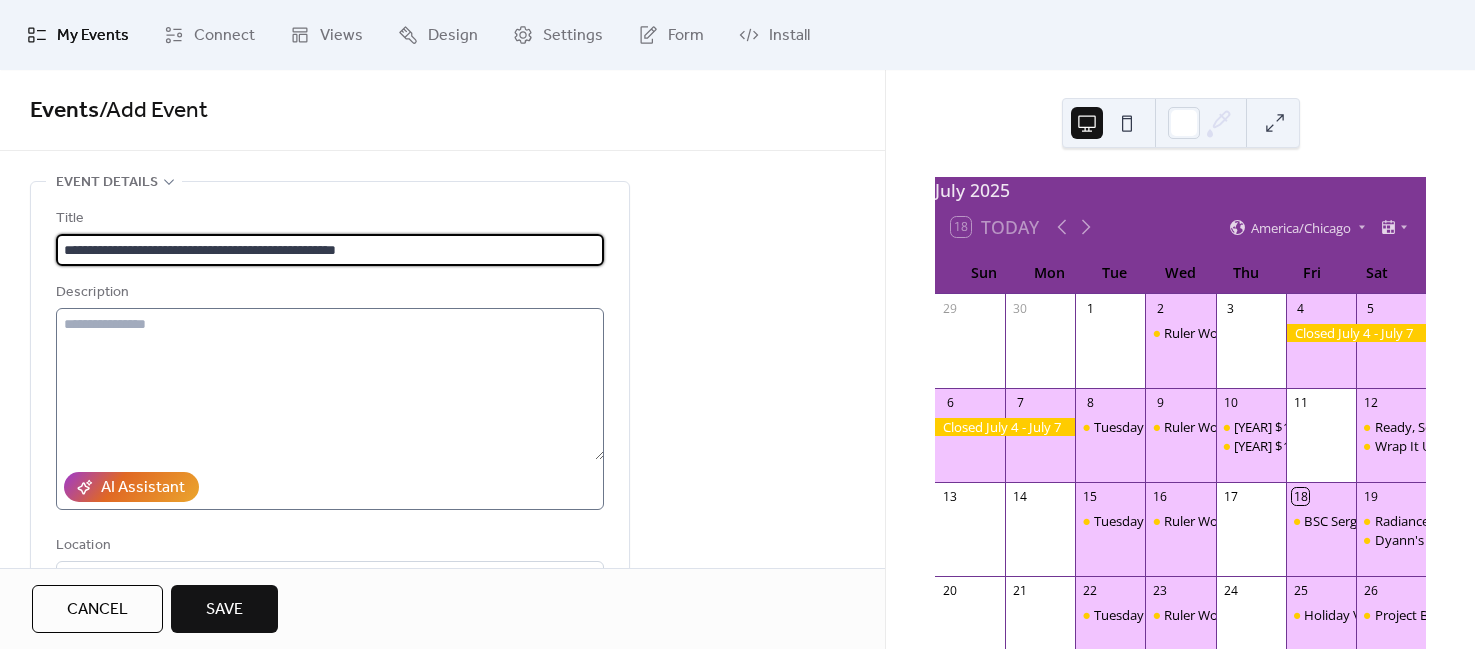 type on "**********" 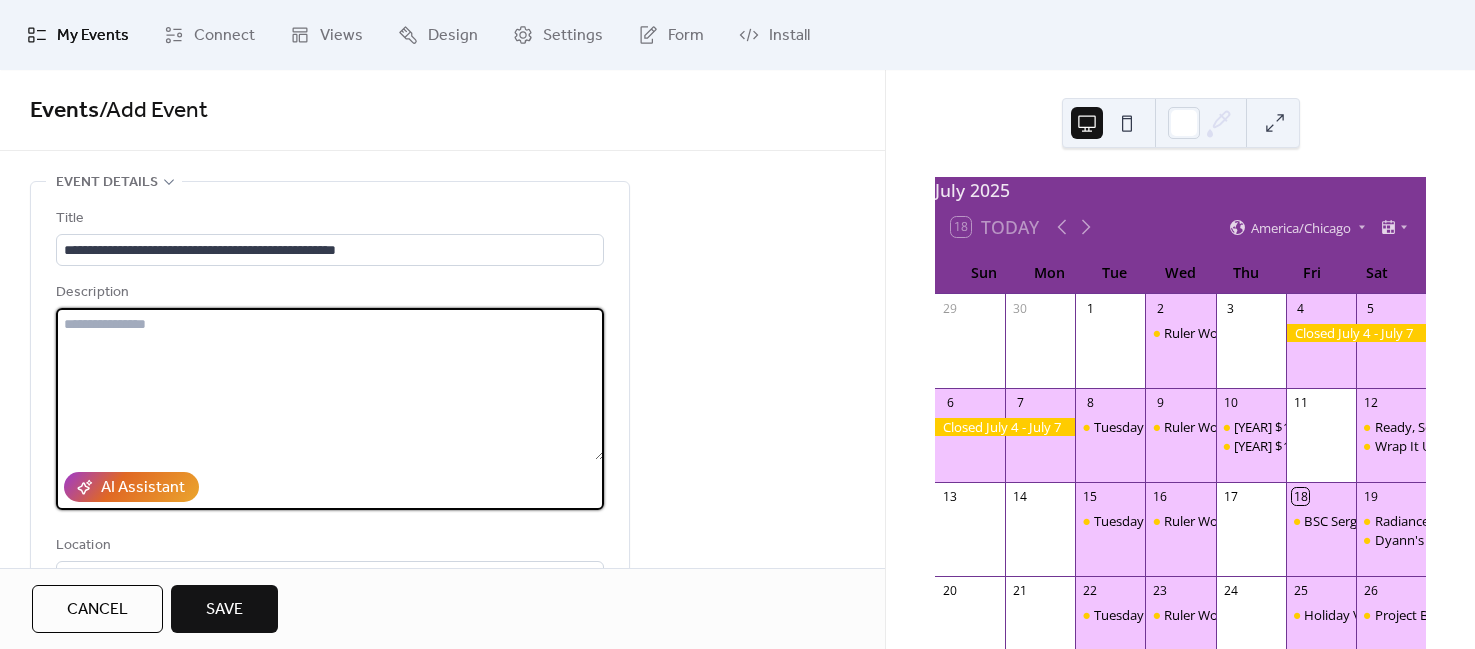 click at bounding box center (330, 384) 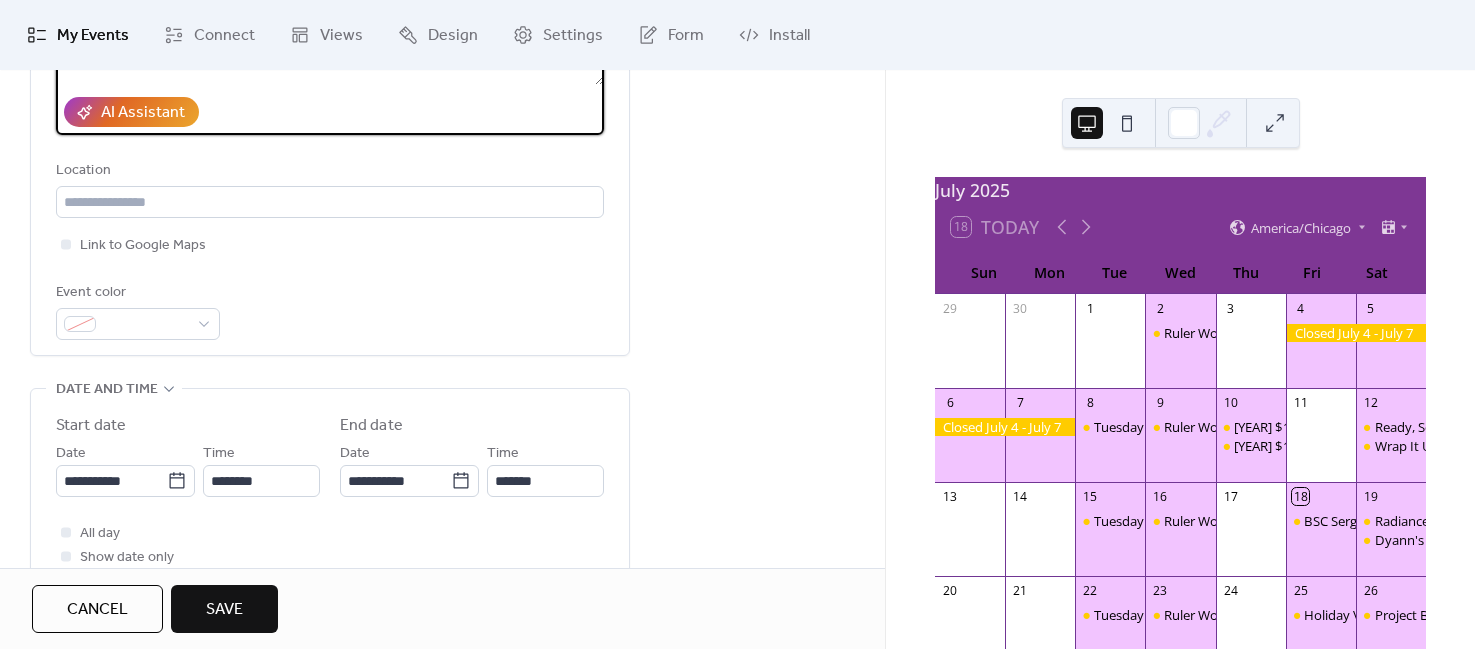 scroll, scrollTop: 500, scrollLeft: 0, axis: vertical 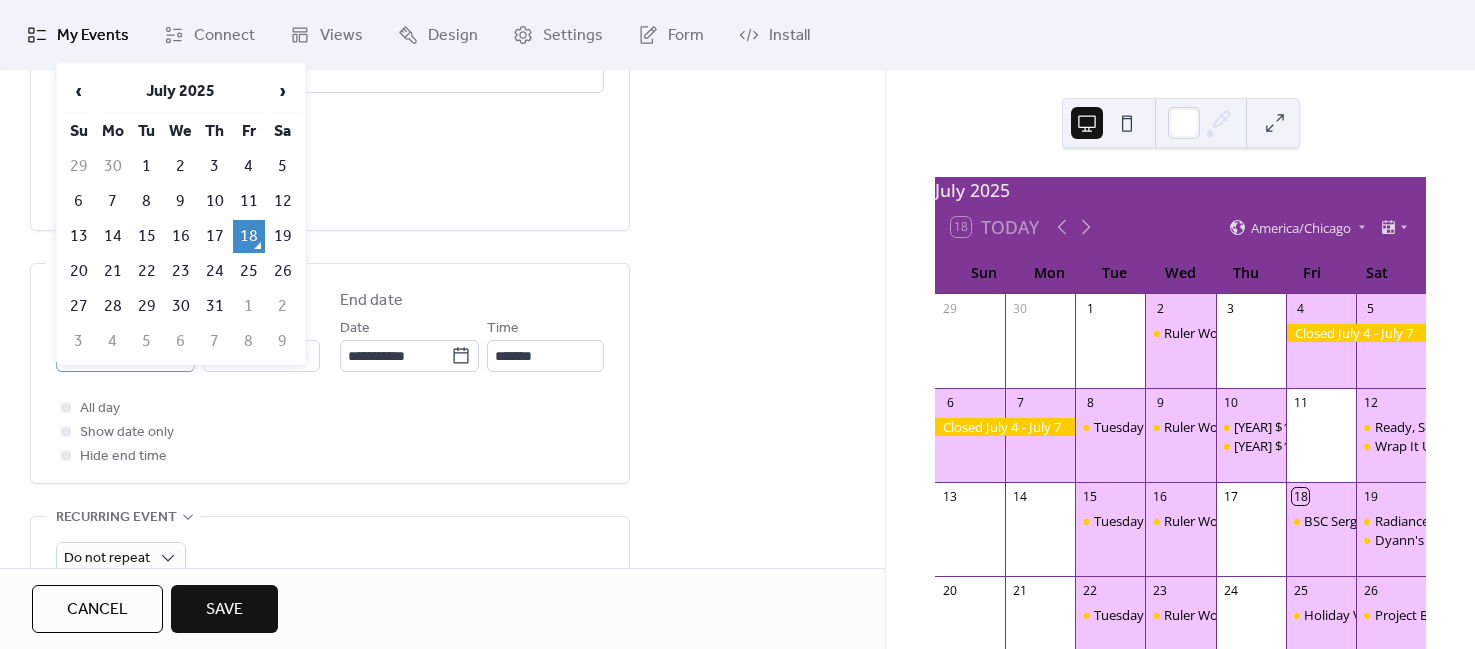 click 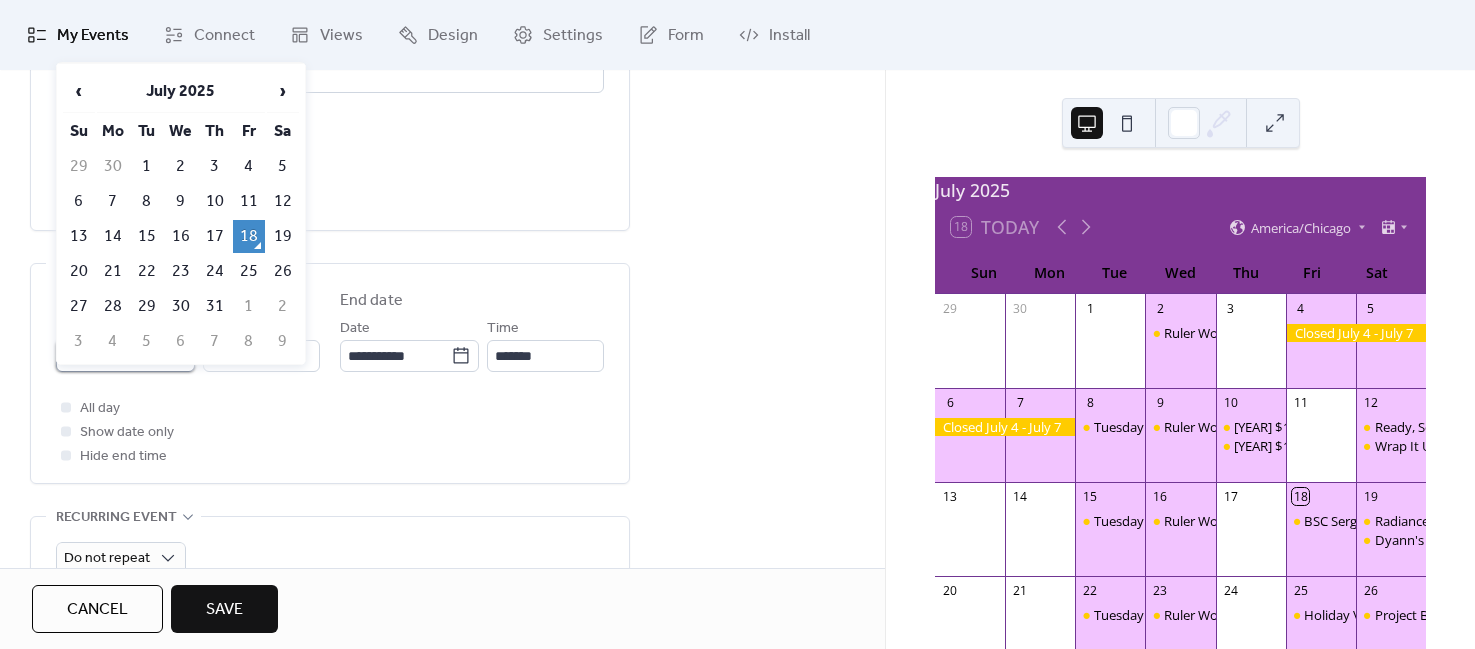 click on "**********" at bounding box center [111, 356] 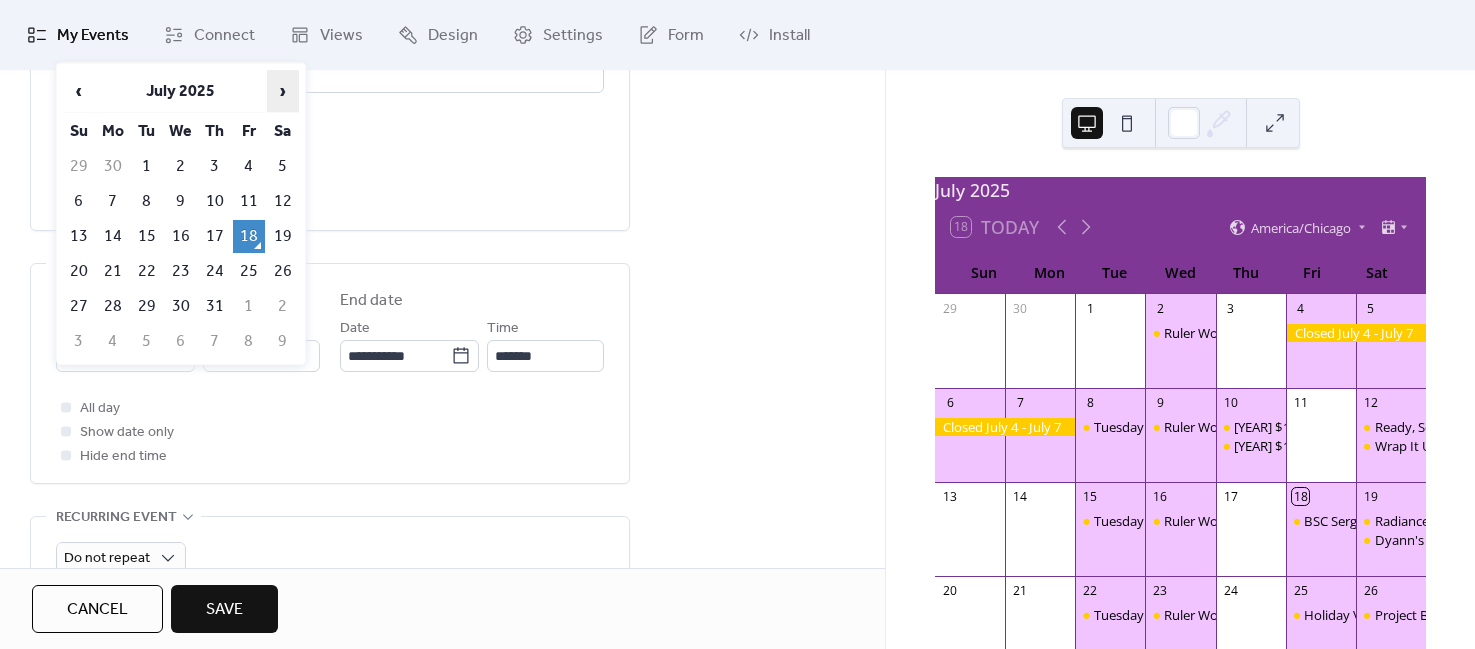 click on "›" at bounding box center [283, 91] 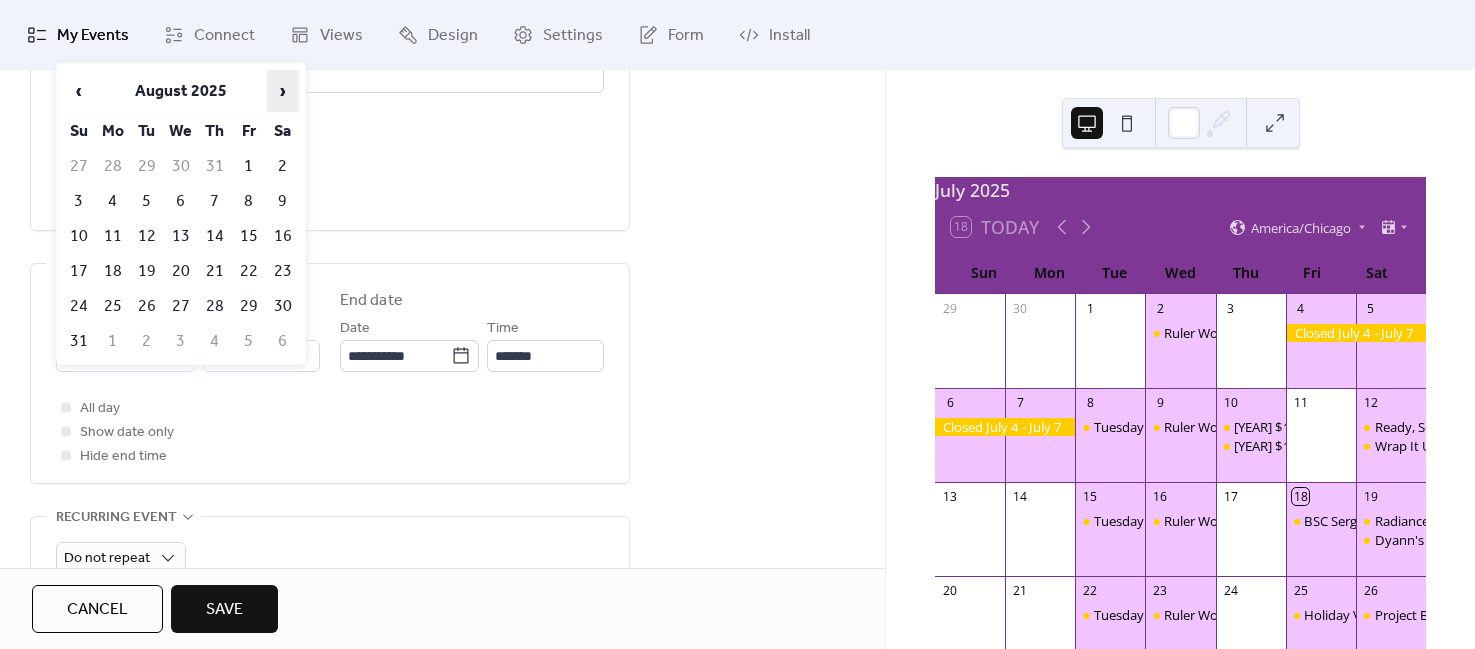 click on "›" at bounding box center (283, 91) 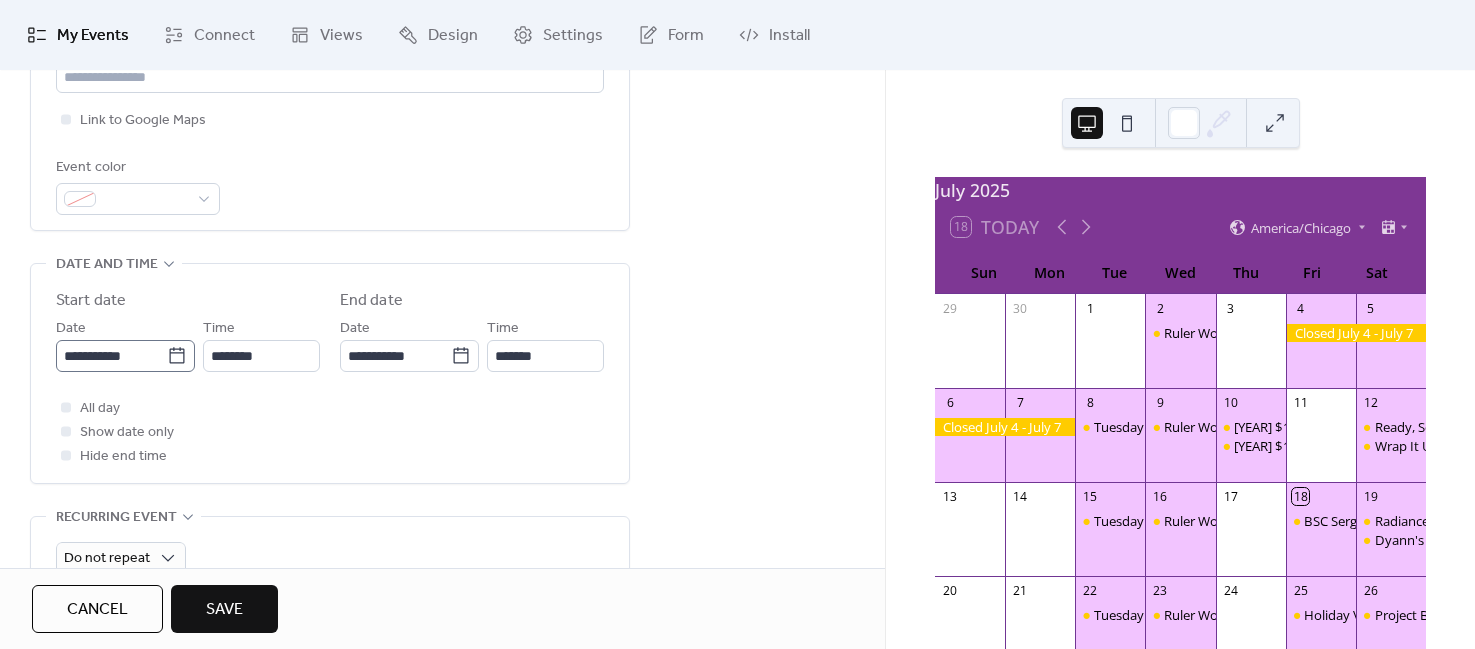 click 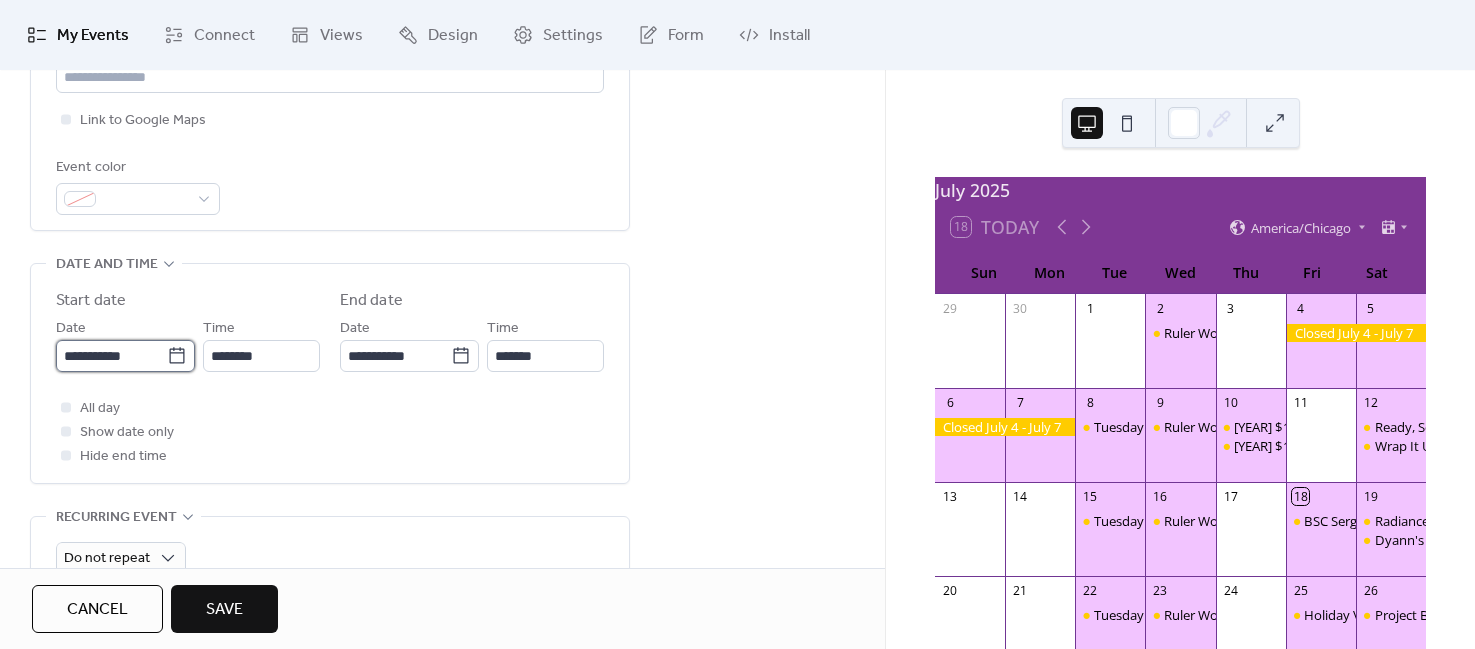 click on "**********" at bounding box center [111, 356] 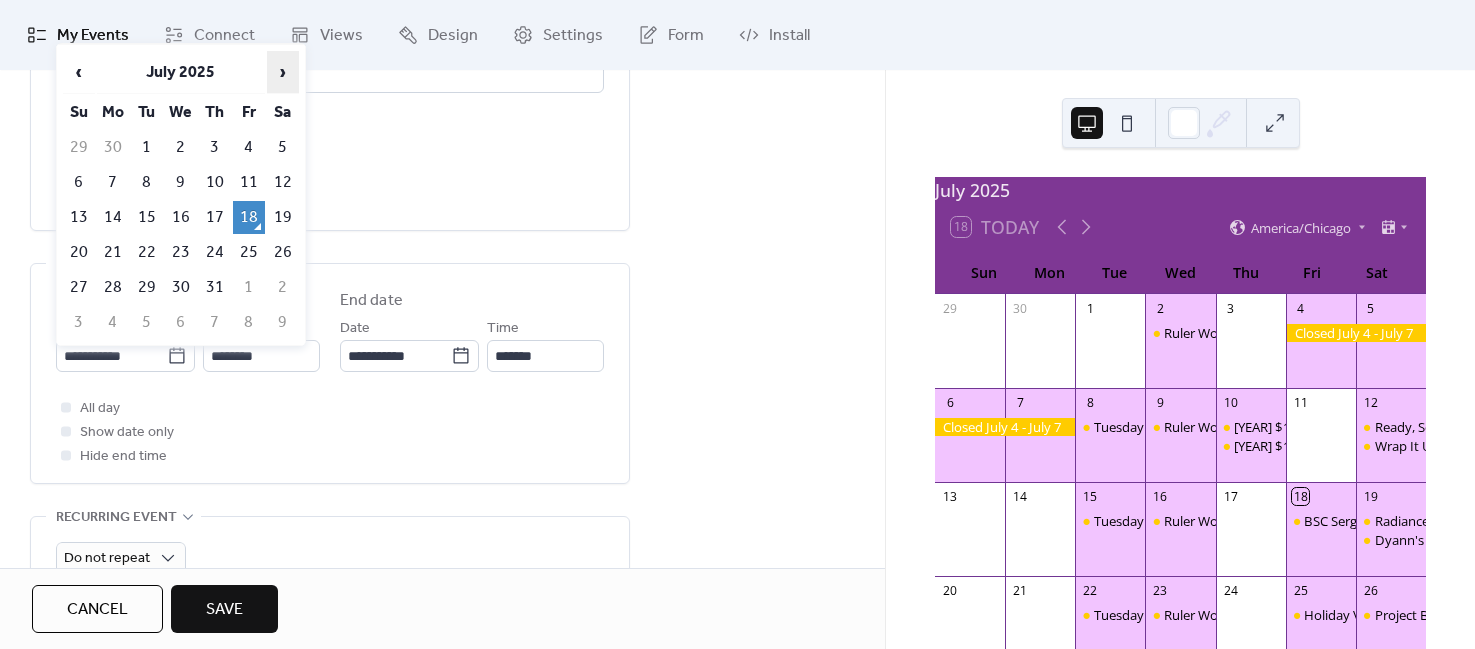 click on "›" at bounding box center (283, 72) 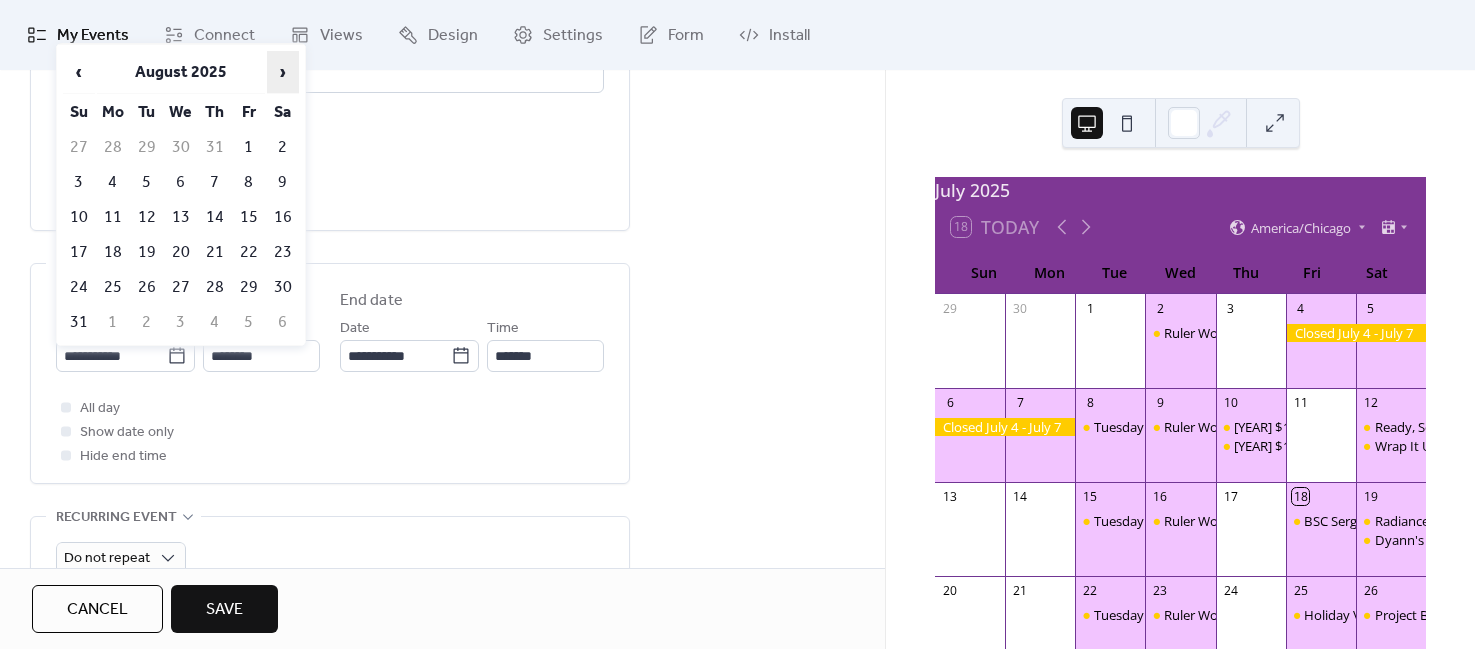 click on "›" at bounding box center (283, 72) 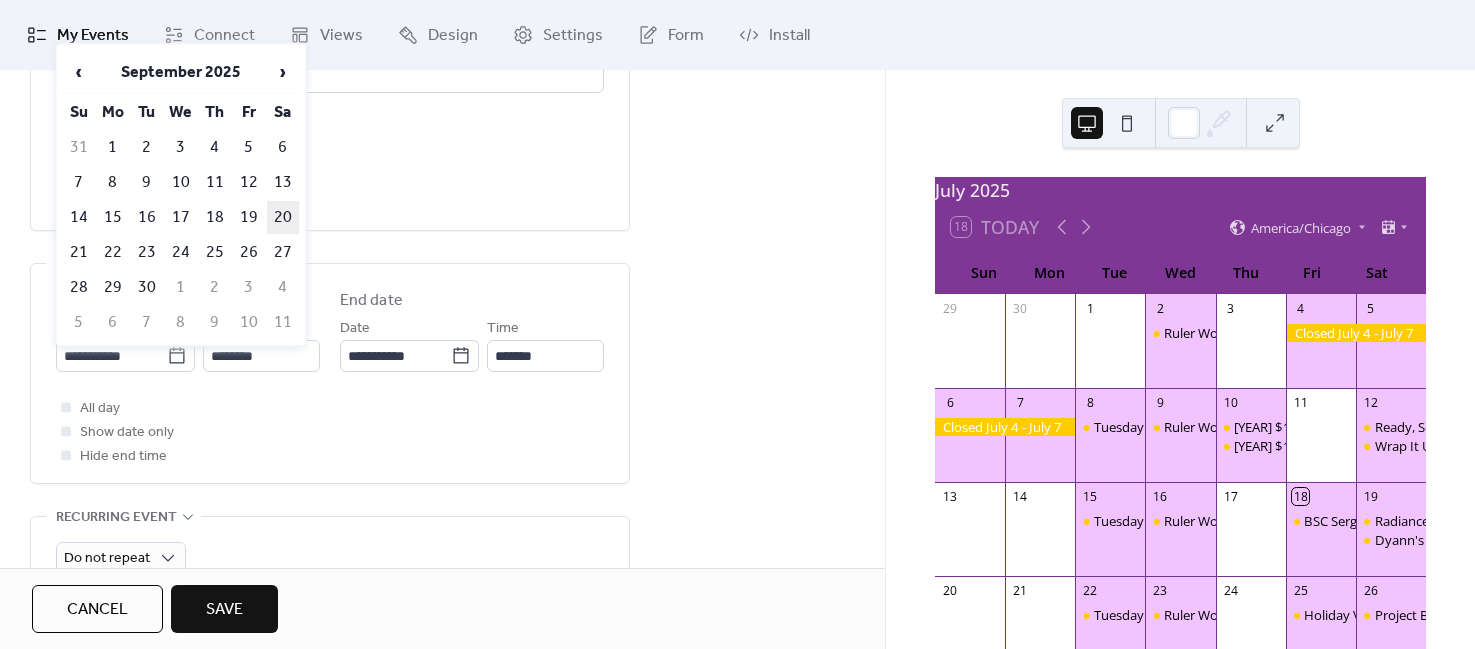 click on "20" at bounding box center (283, 217) 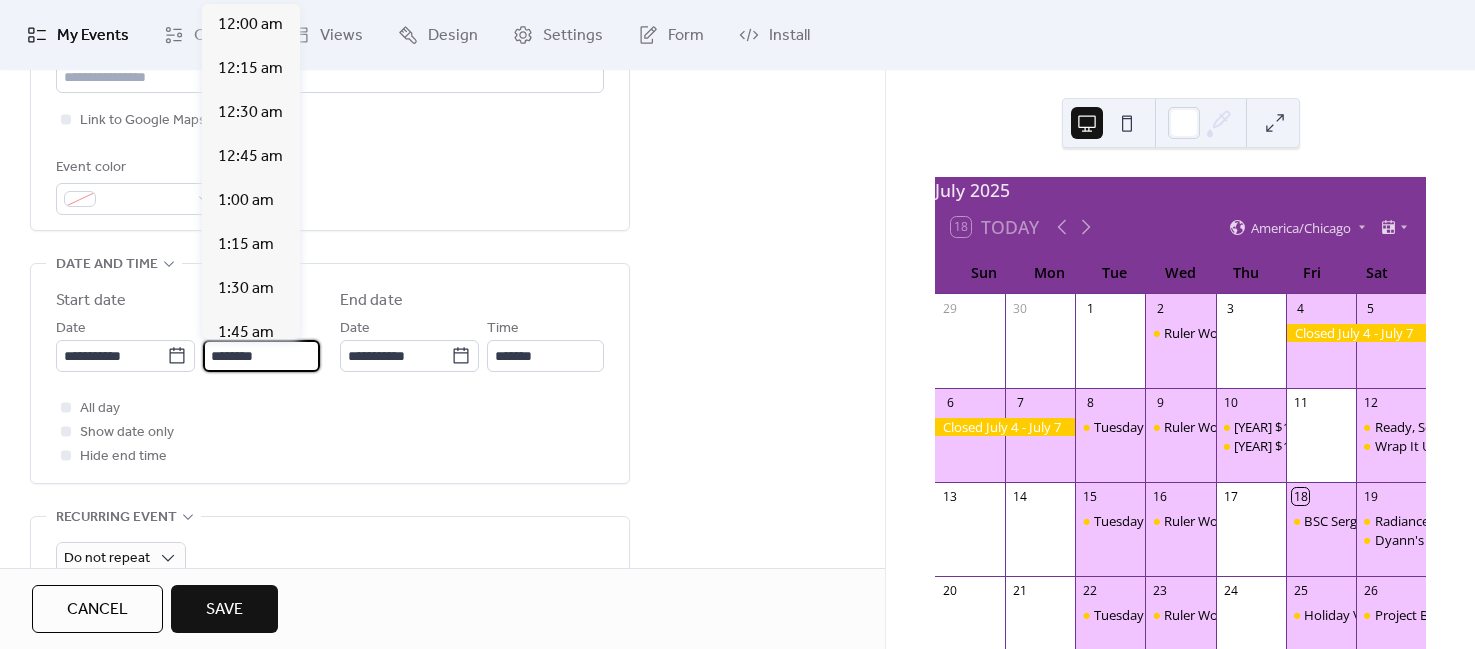click on "********" at bounding box center (261, 356) 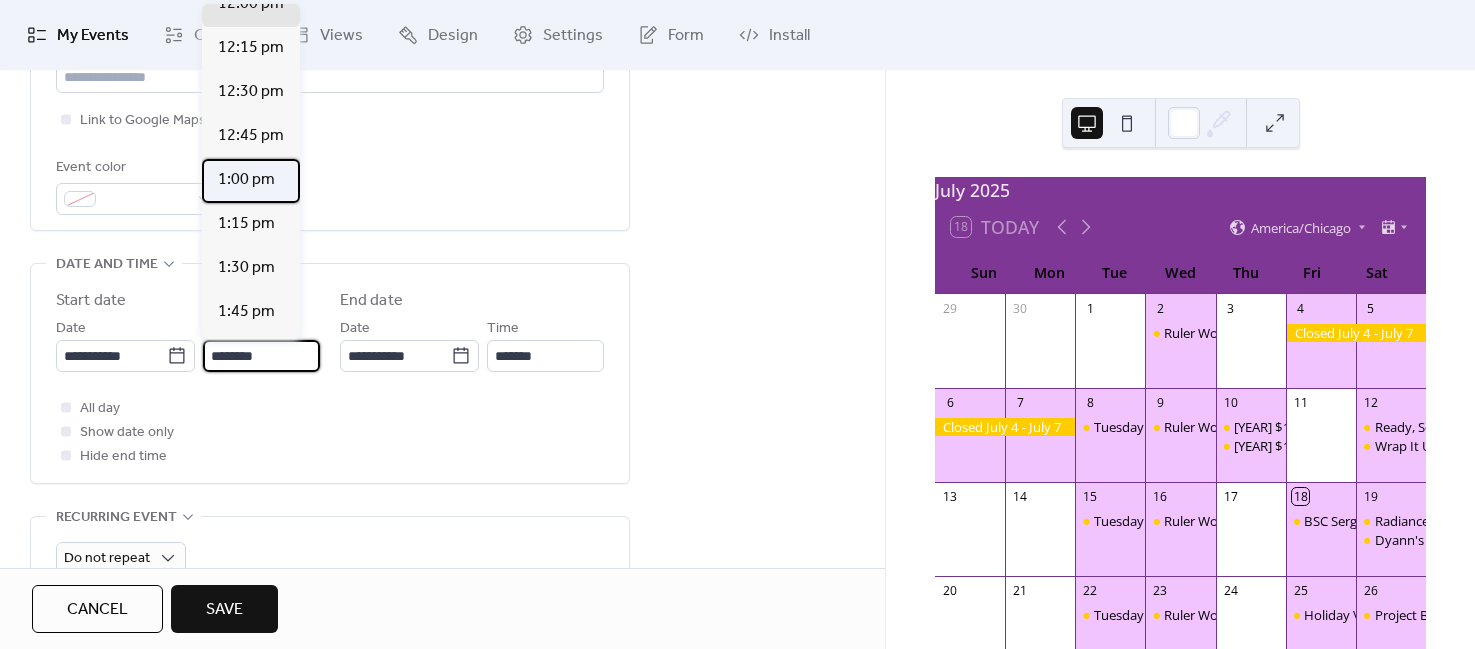 click on "1:00 pm" at bounding box center [246, 180] 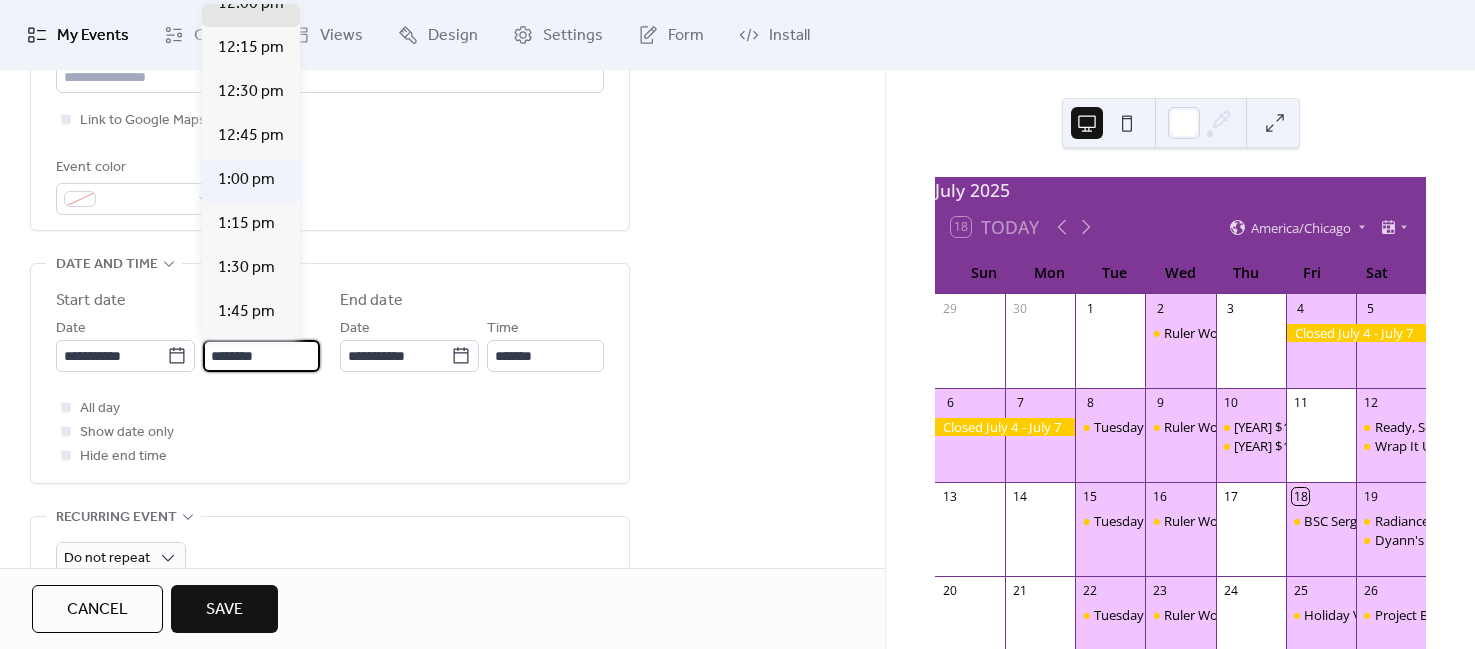 type on "*******" 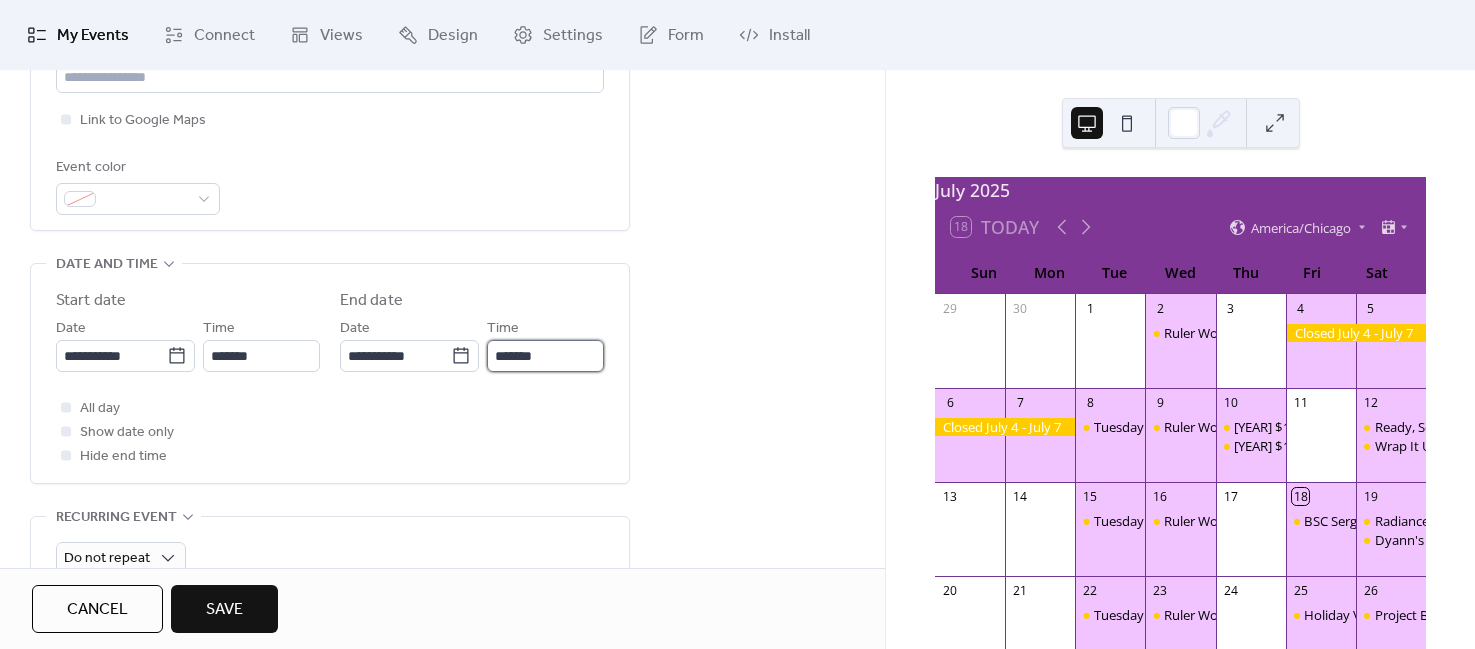 click on "*******" at bounding box center [545, 356] 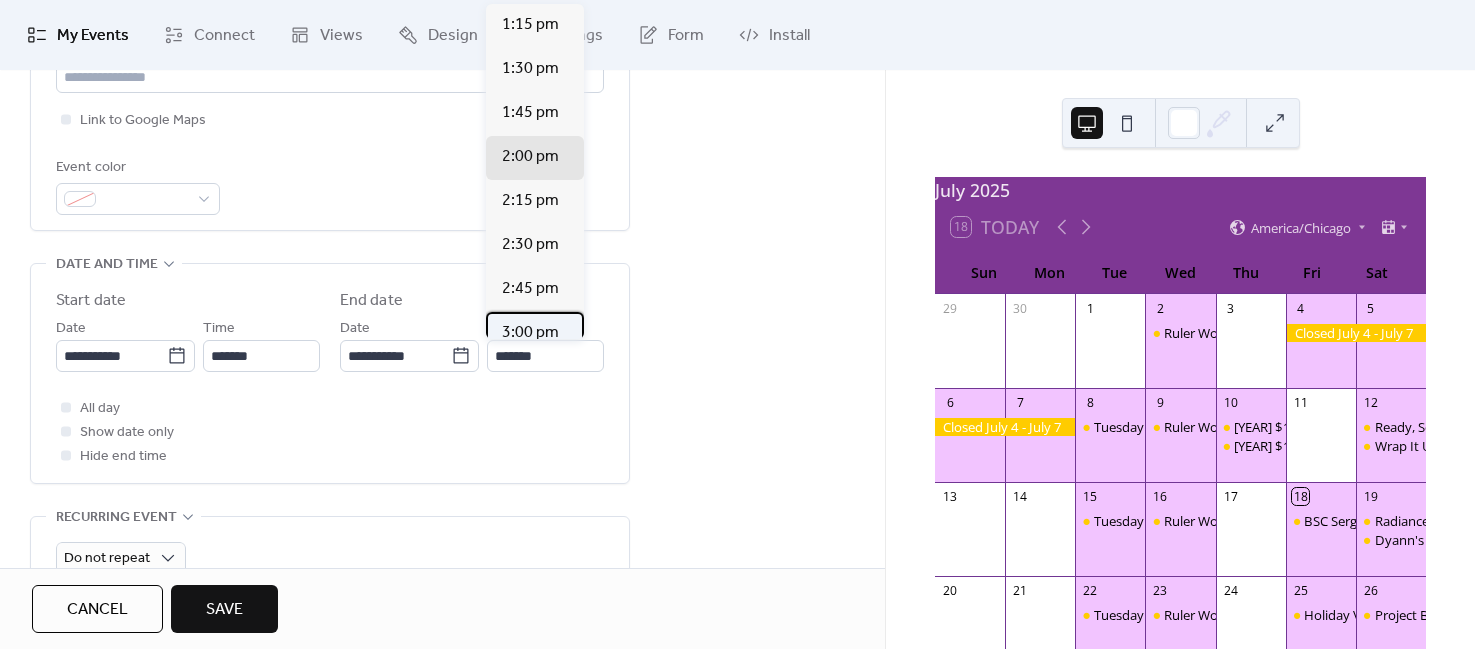 click on "3:00 pm" at bounding box center [530, 333] 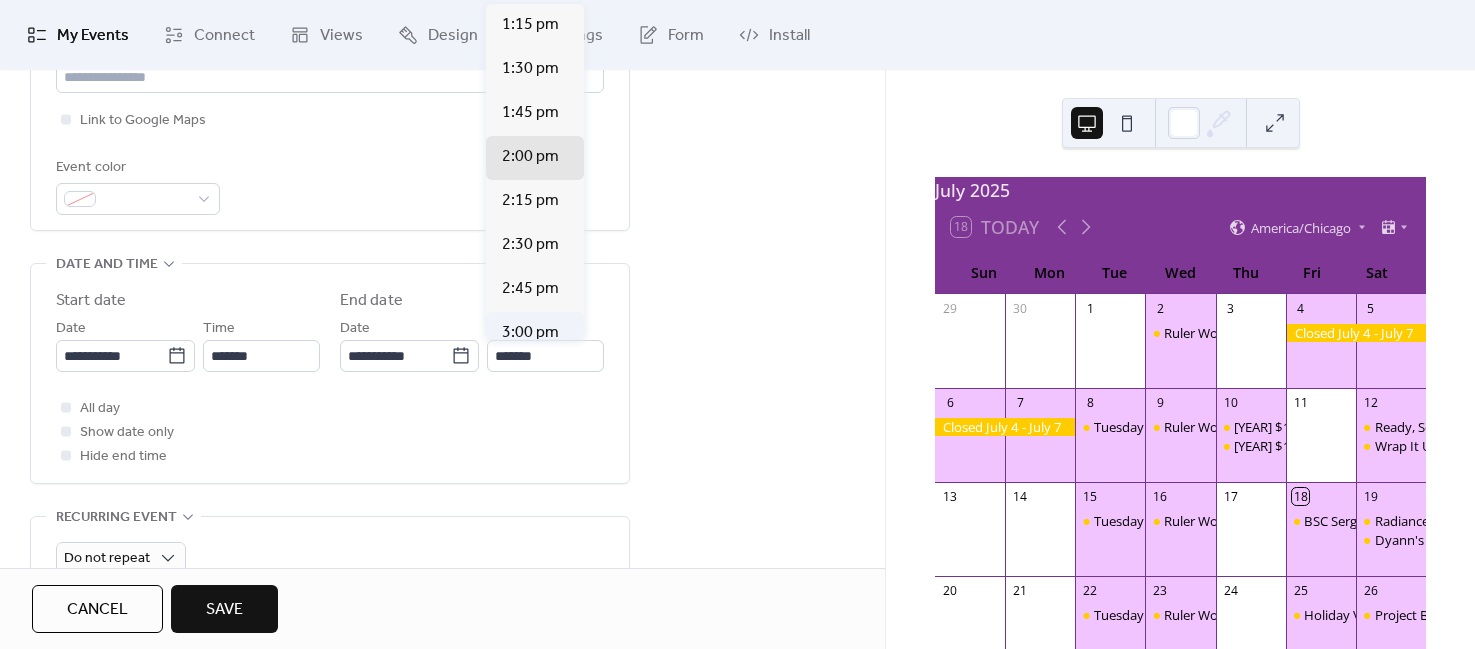 type on "*******" 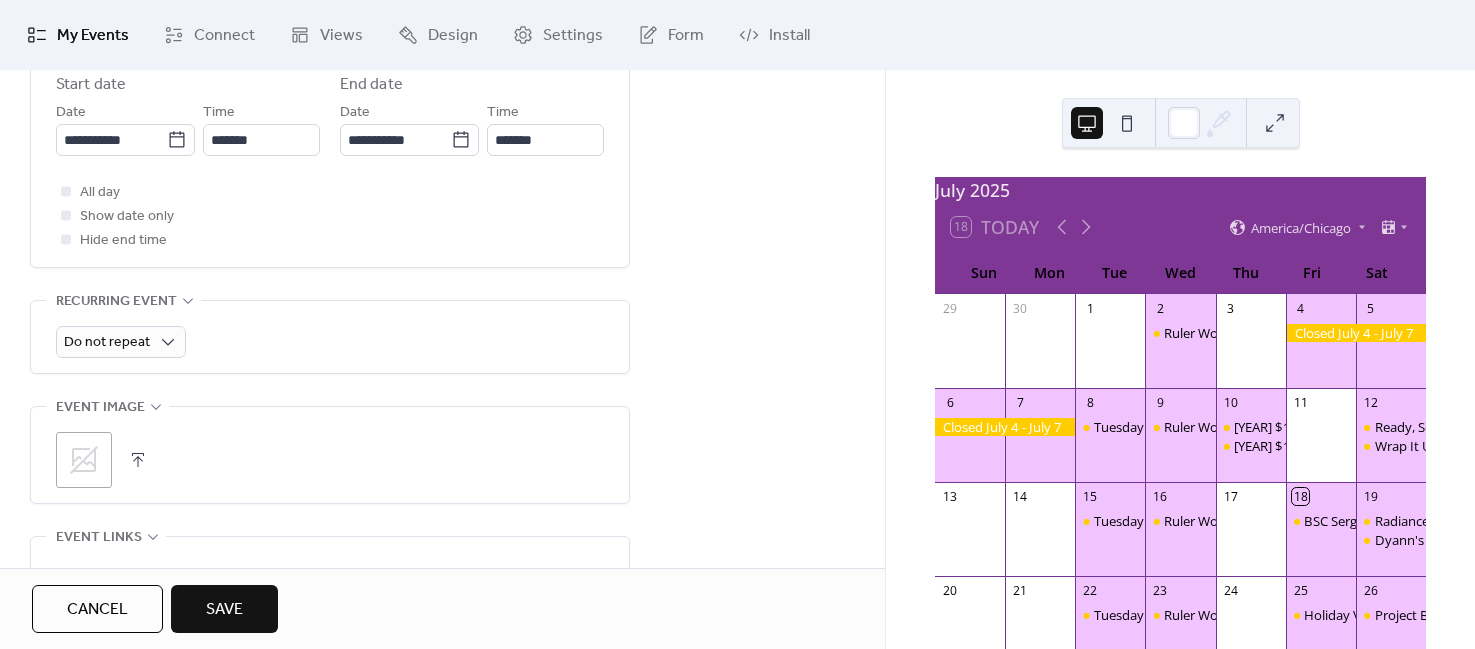 scroll, scrollTop: 750, scrollLeft: 0, axis: vertical 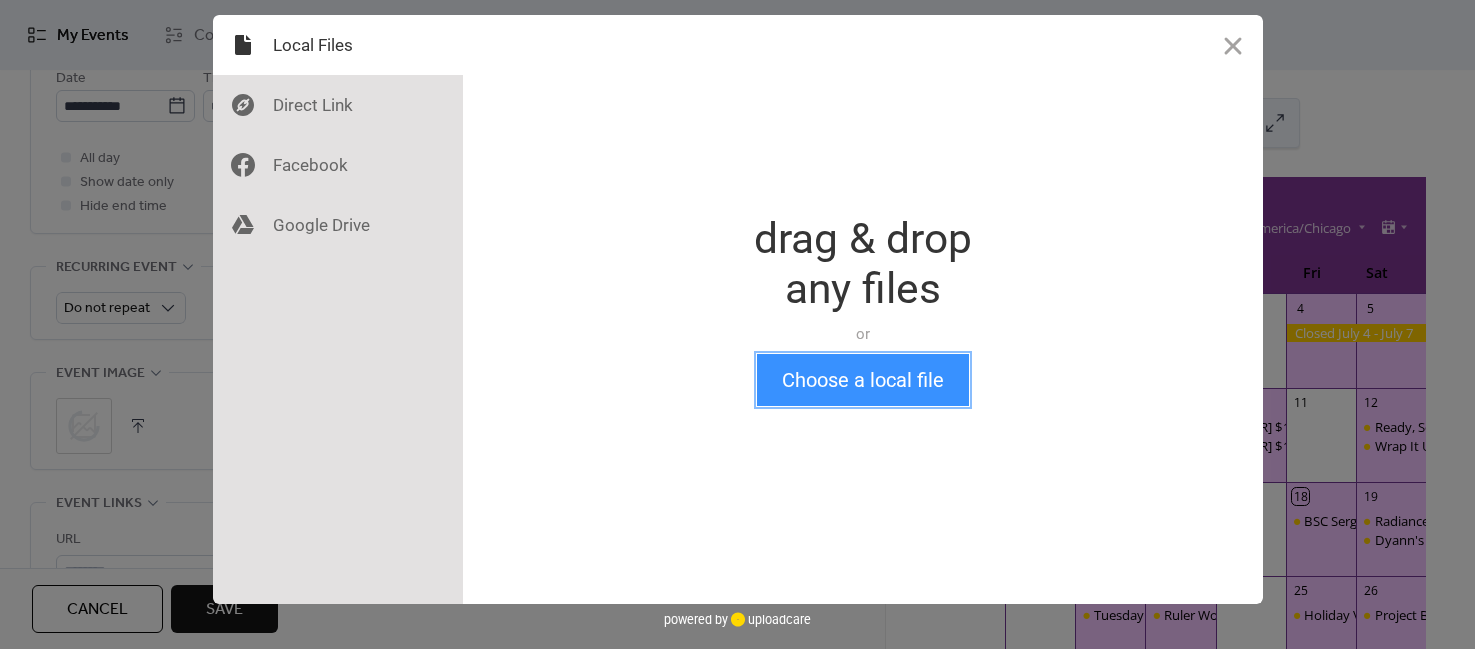 click on "Choose a local file" at bounding box center [863, 380] 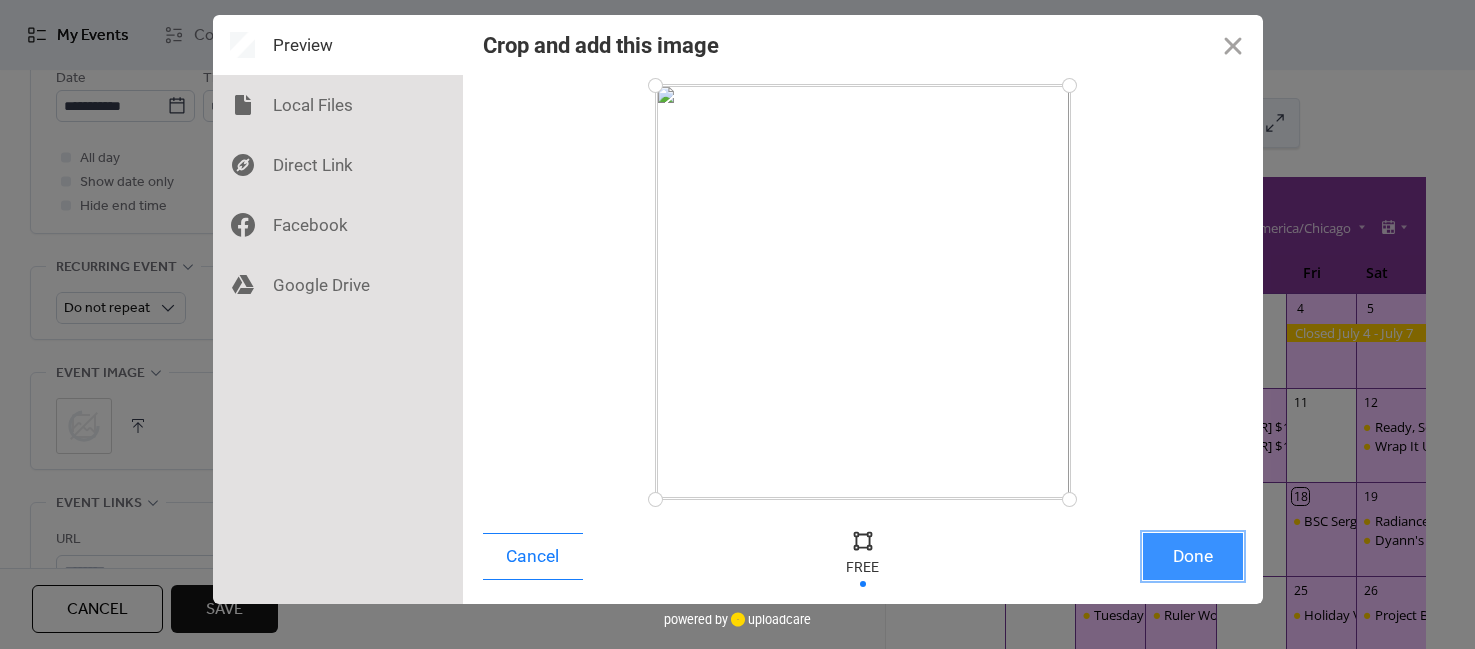 click on "Done" at bounding box center [1193, 556] 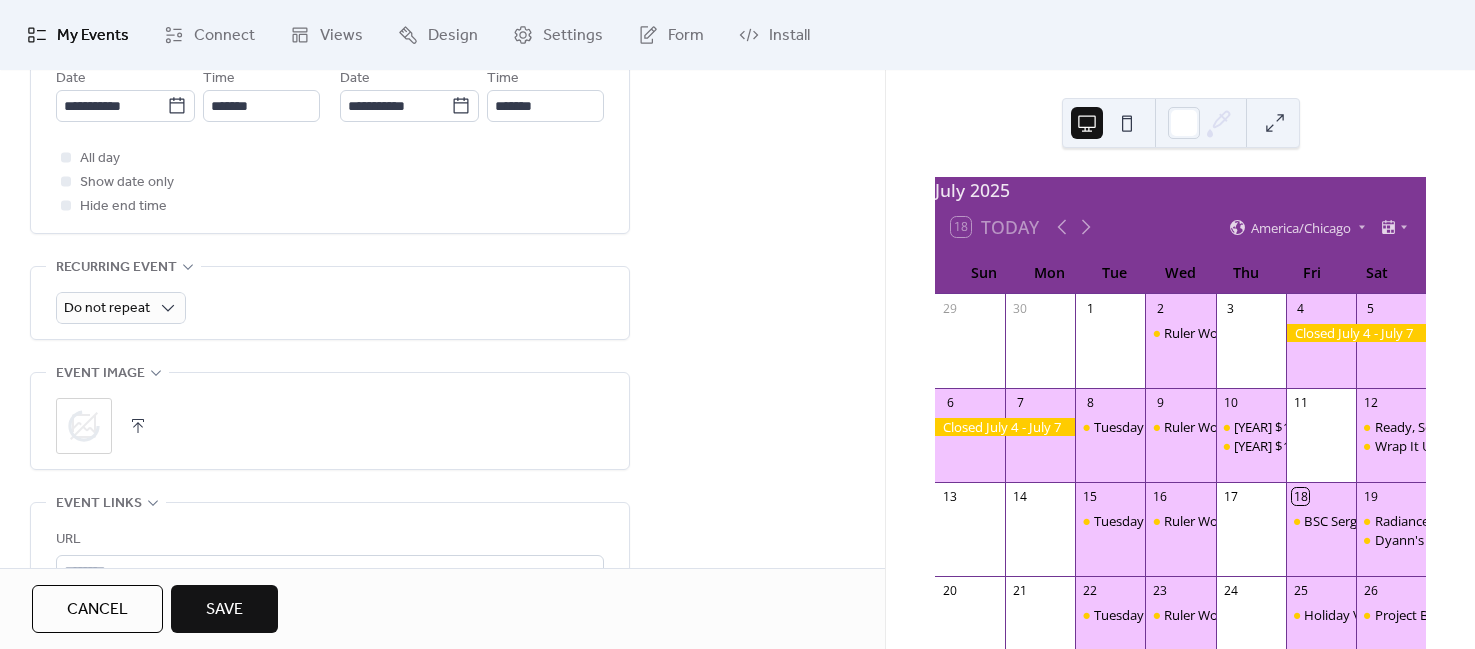 scroll, scrollTop: 875, scrollLeft: 0, axis: vertical 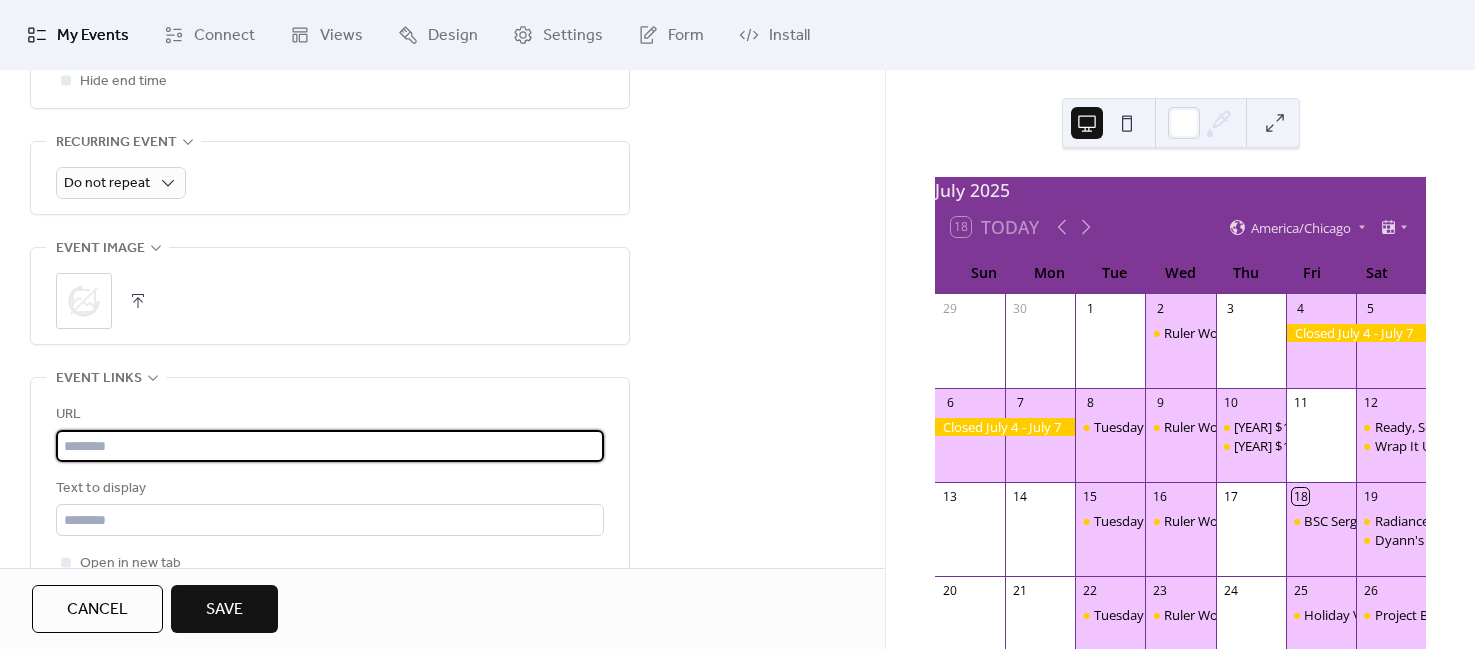 click at bounding box center (330, 446) 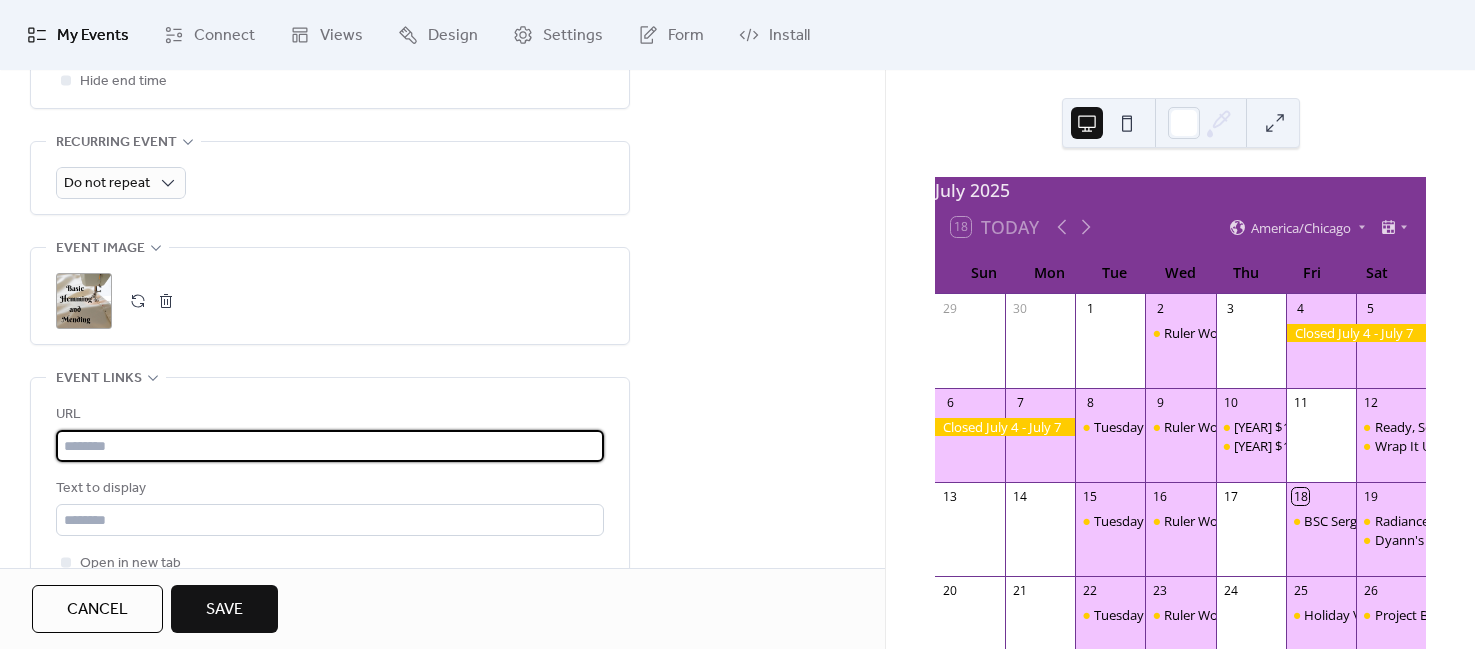 click at bounding box center (330, 446) 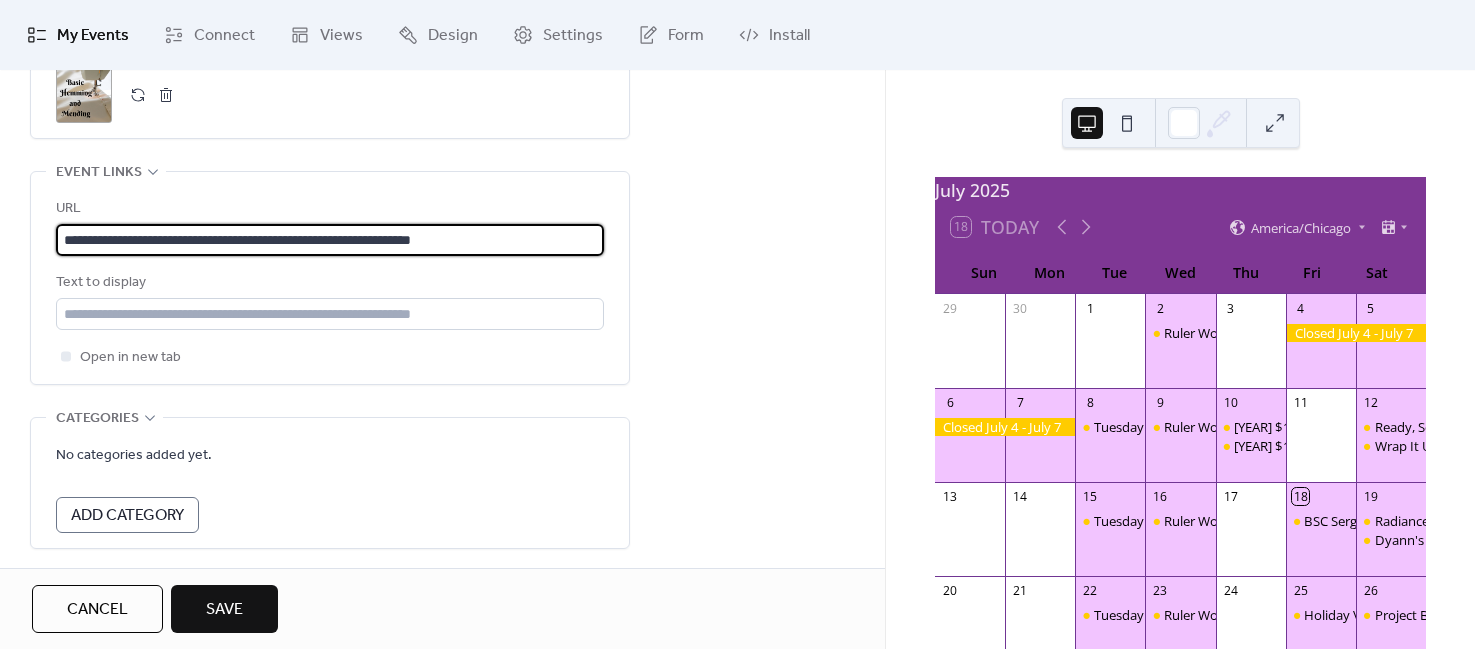 scroll, scrollTop: 1125, scrollLeft: 0, axis: vertical 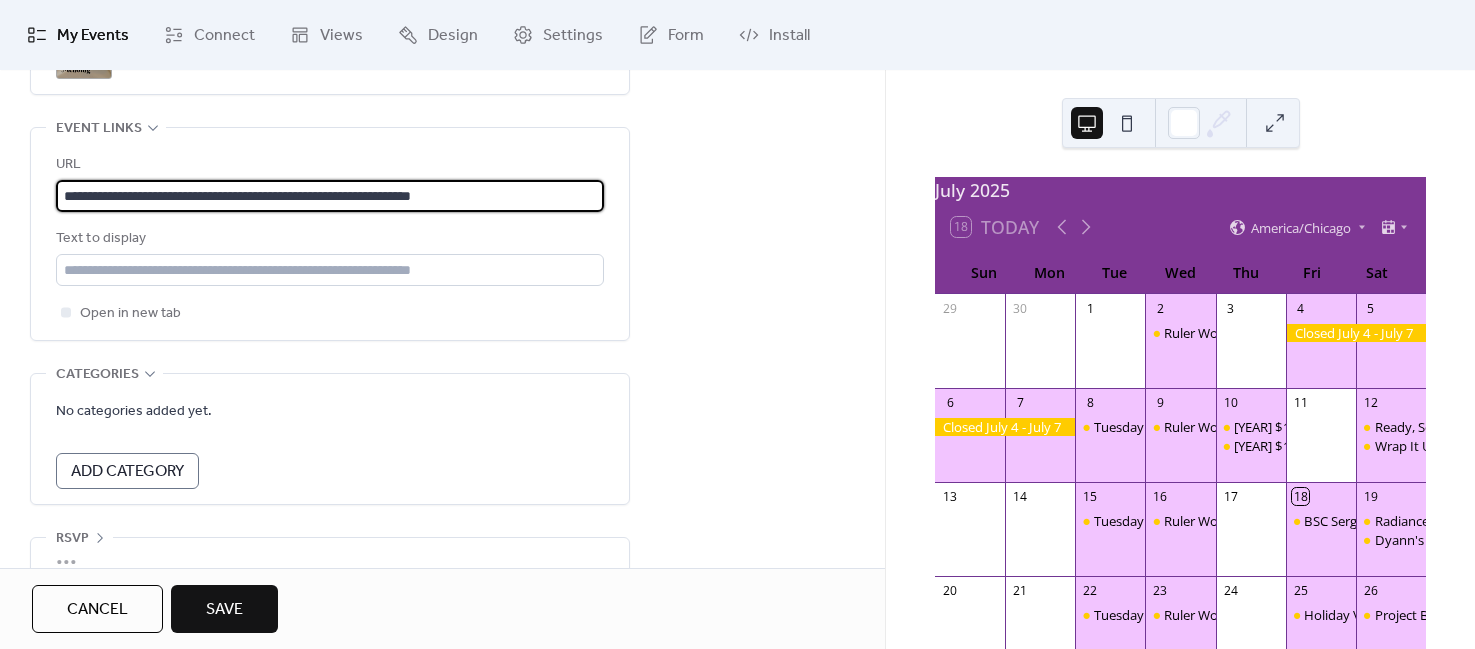 type on "**********" 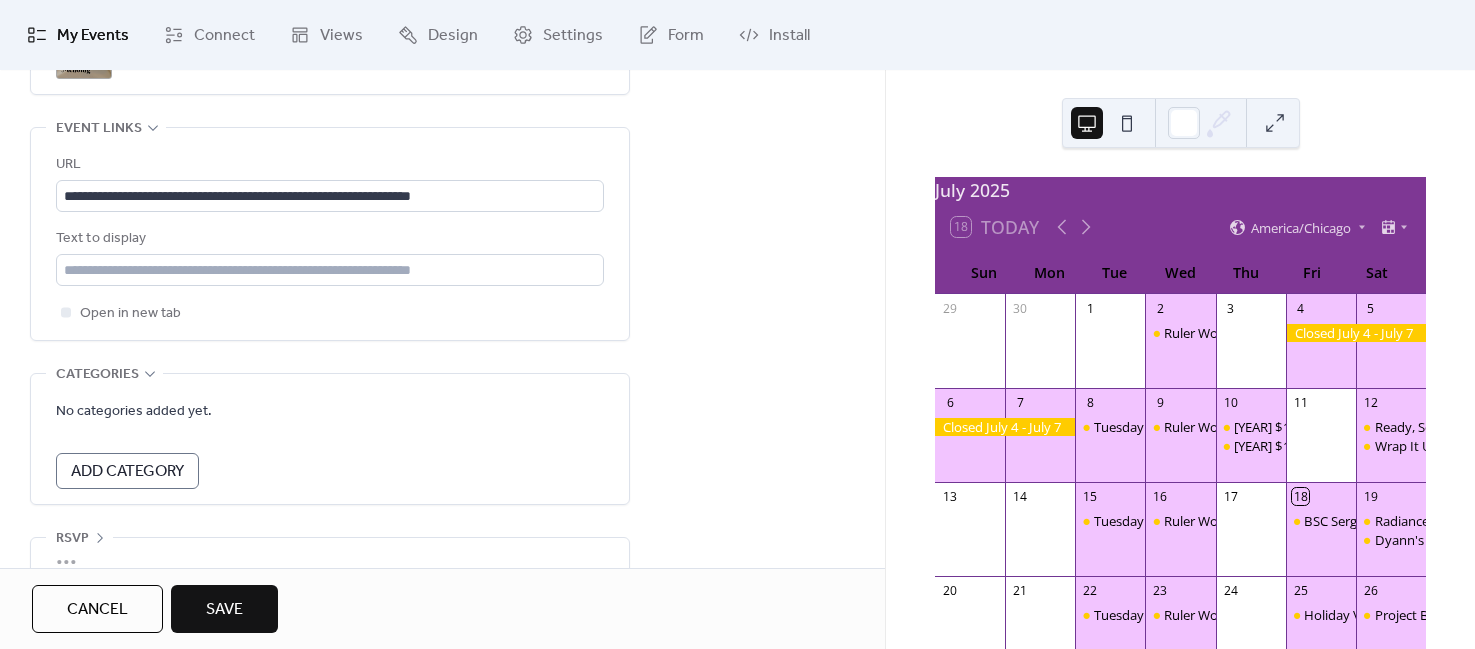 click on "Save" at bounding box center [224, 610] 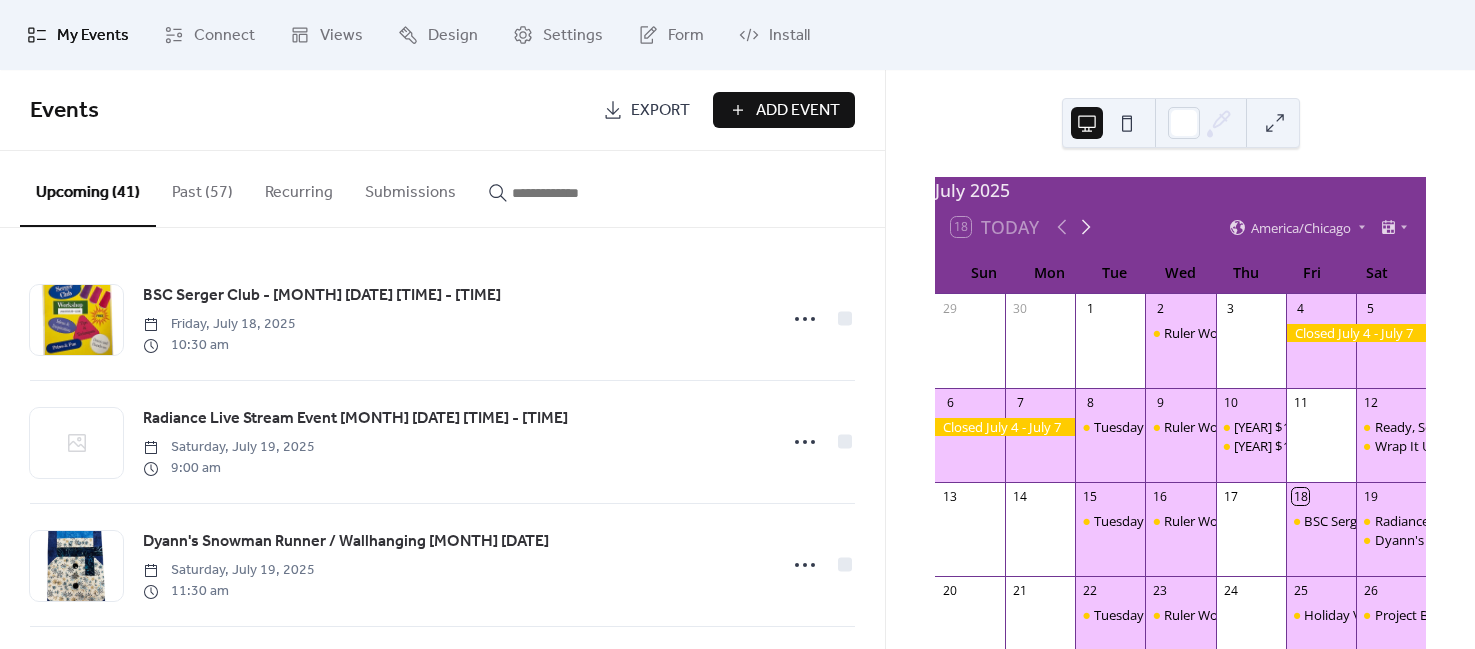 click 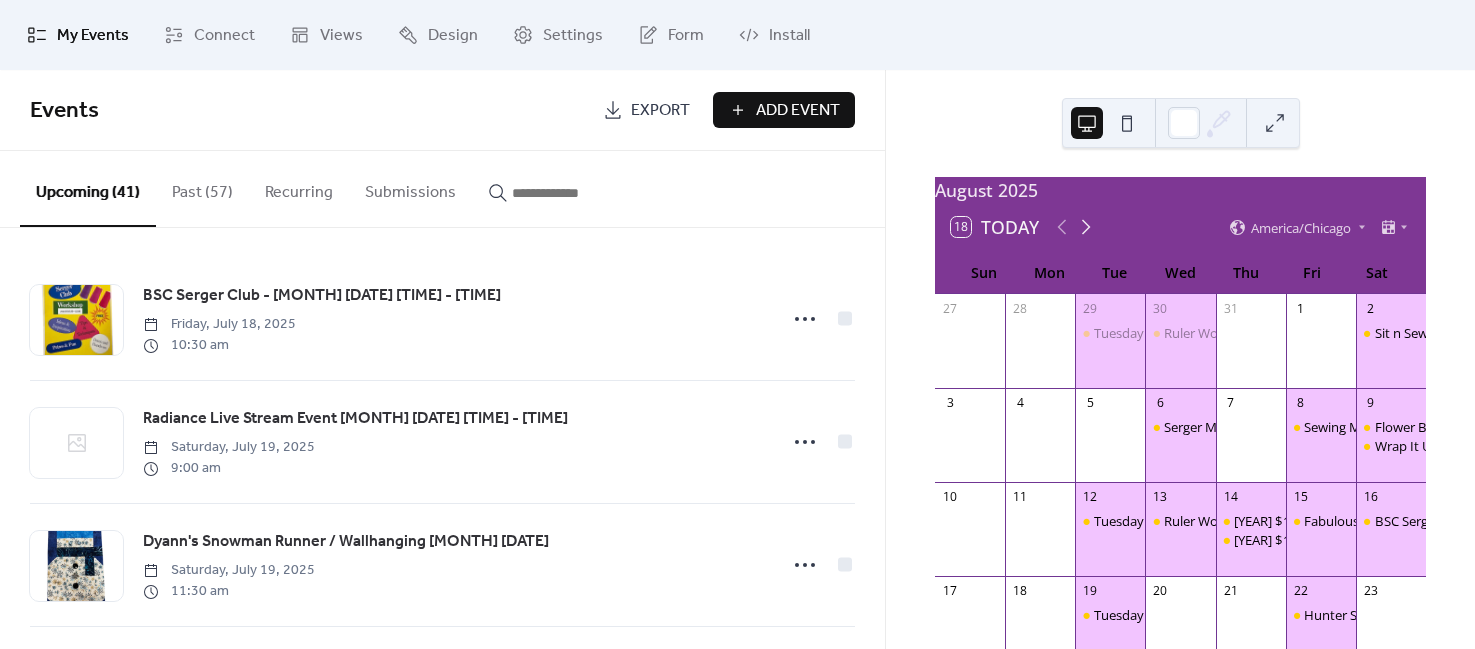 click 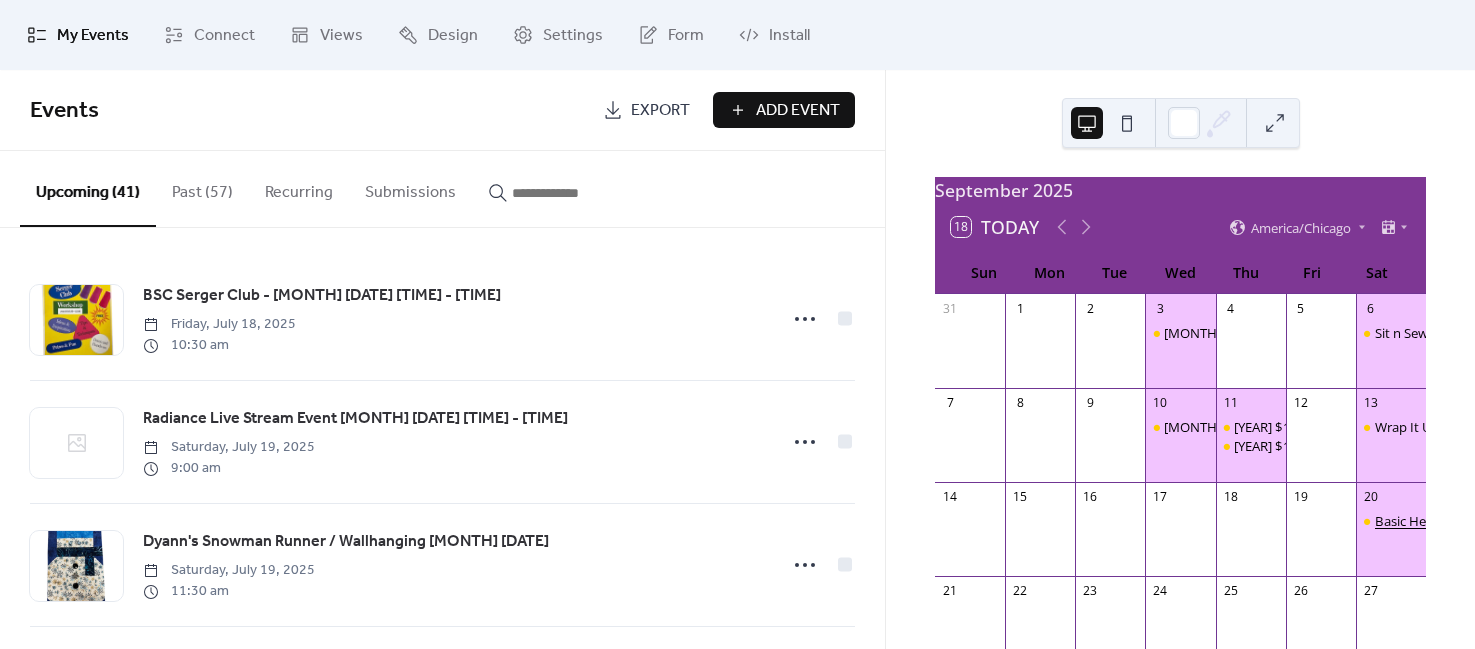 click on "Basic Hemming and Mending Class Sept 20 2025 1:00-3:00" at bounding box center (1592, 521) 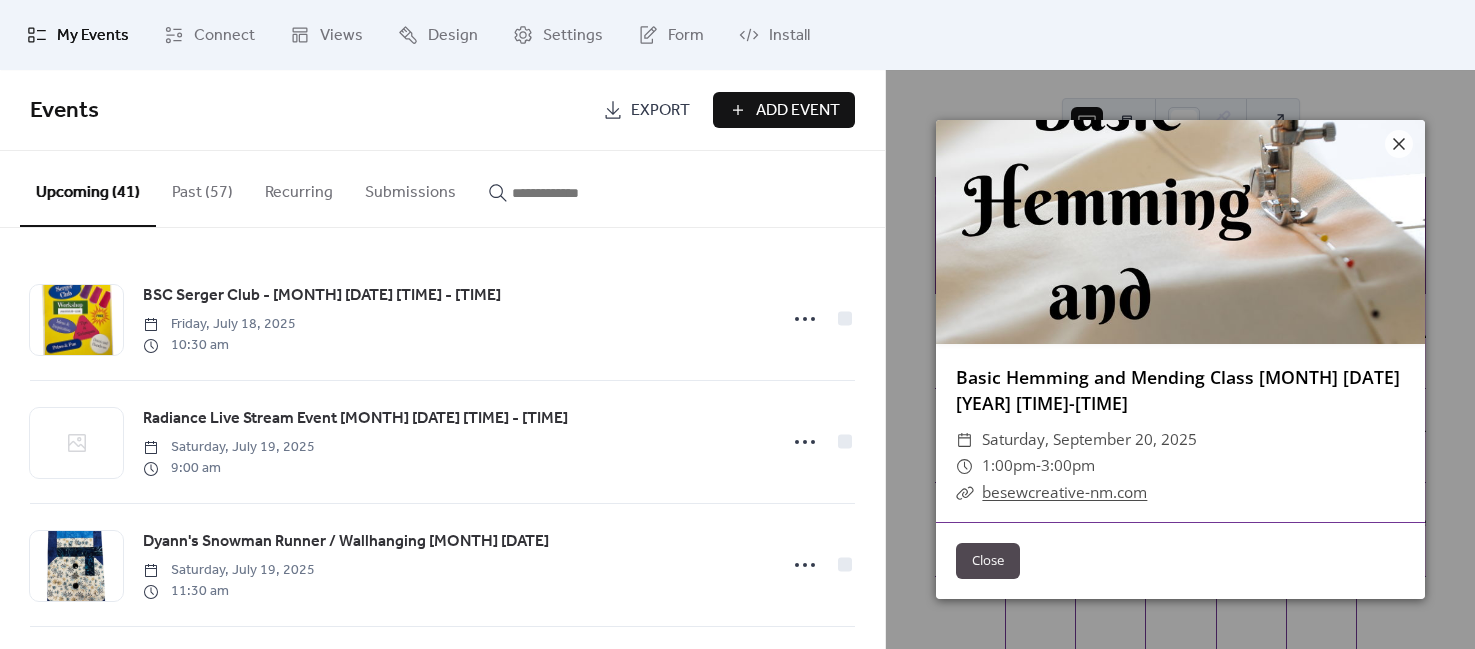 scroll, scrollTop: 0, scrollLeft: 0, axis: both 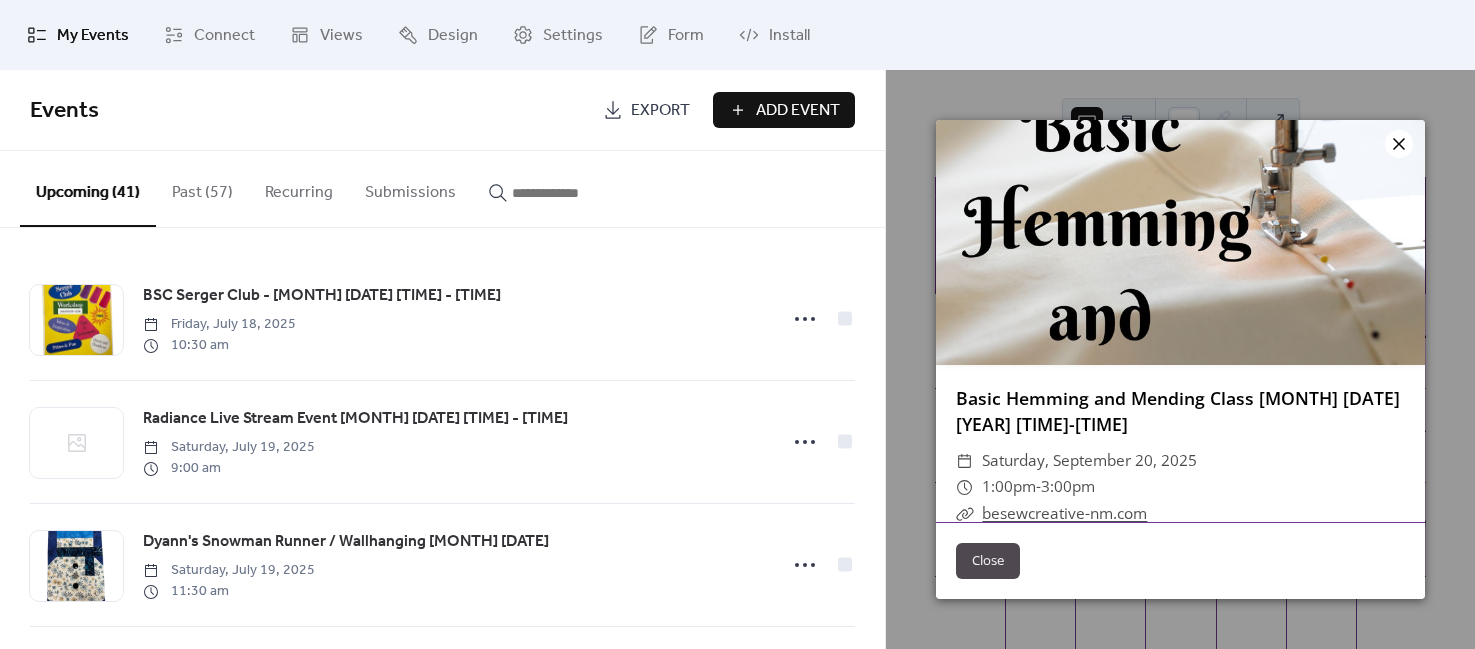 click 